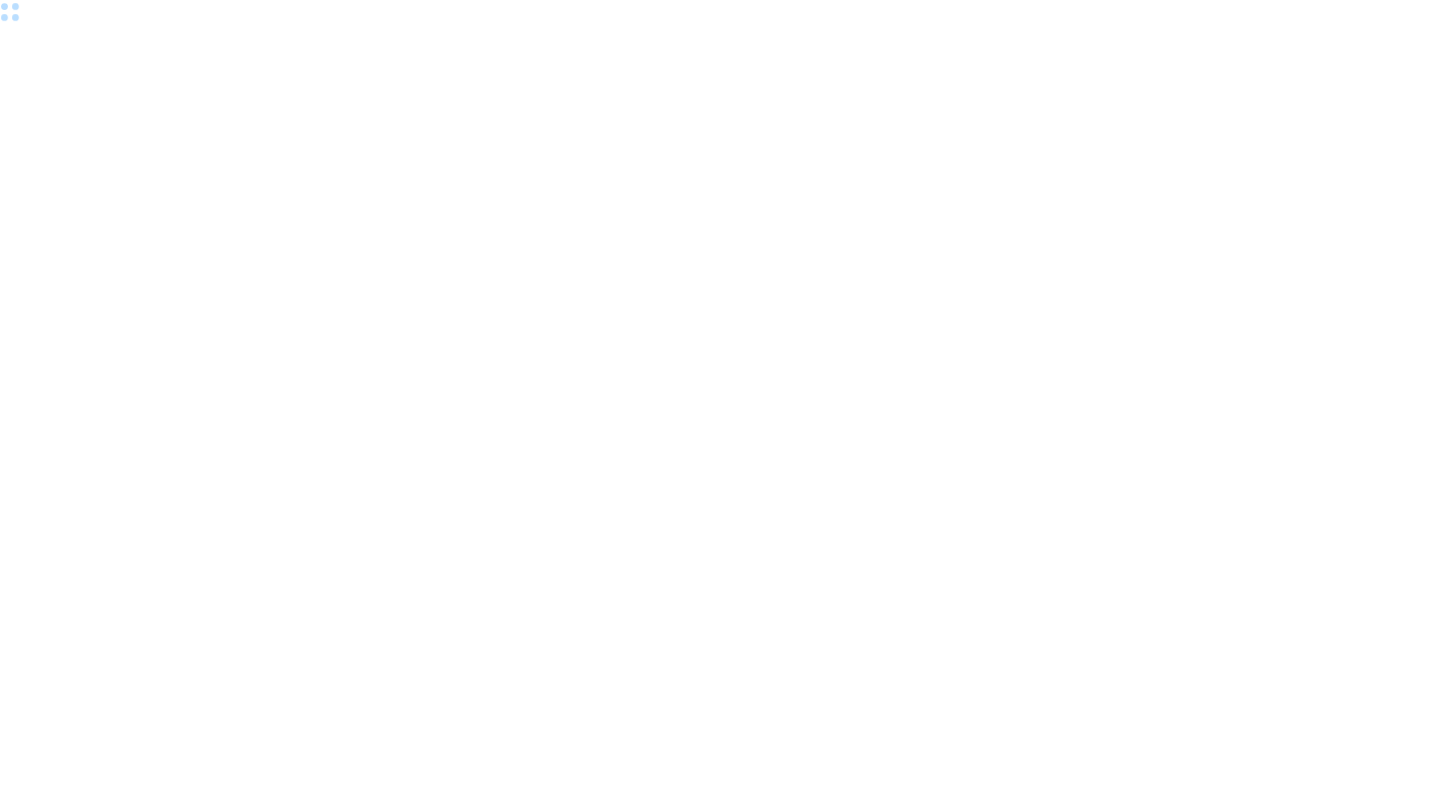 scroll, scrollTop: 0, scrollLeft: 0, axis: both 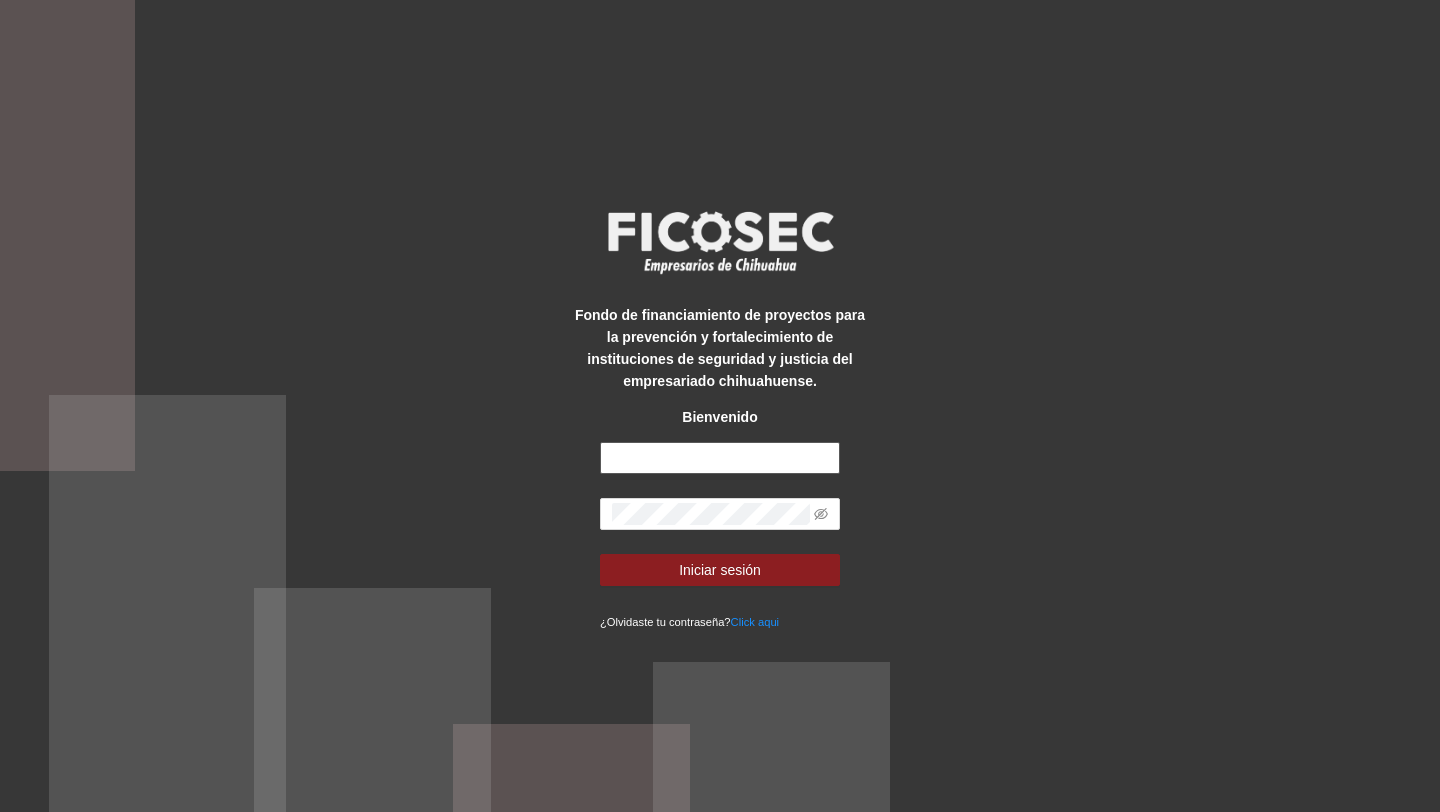 click at bounding box center [720, 458] 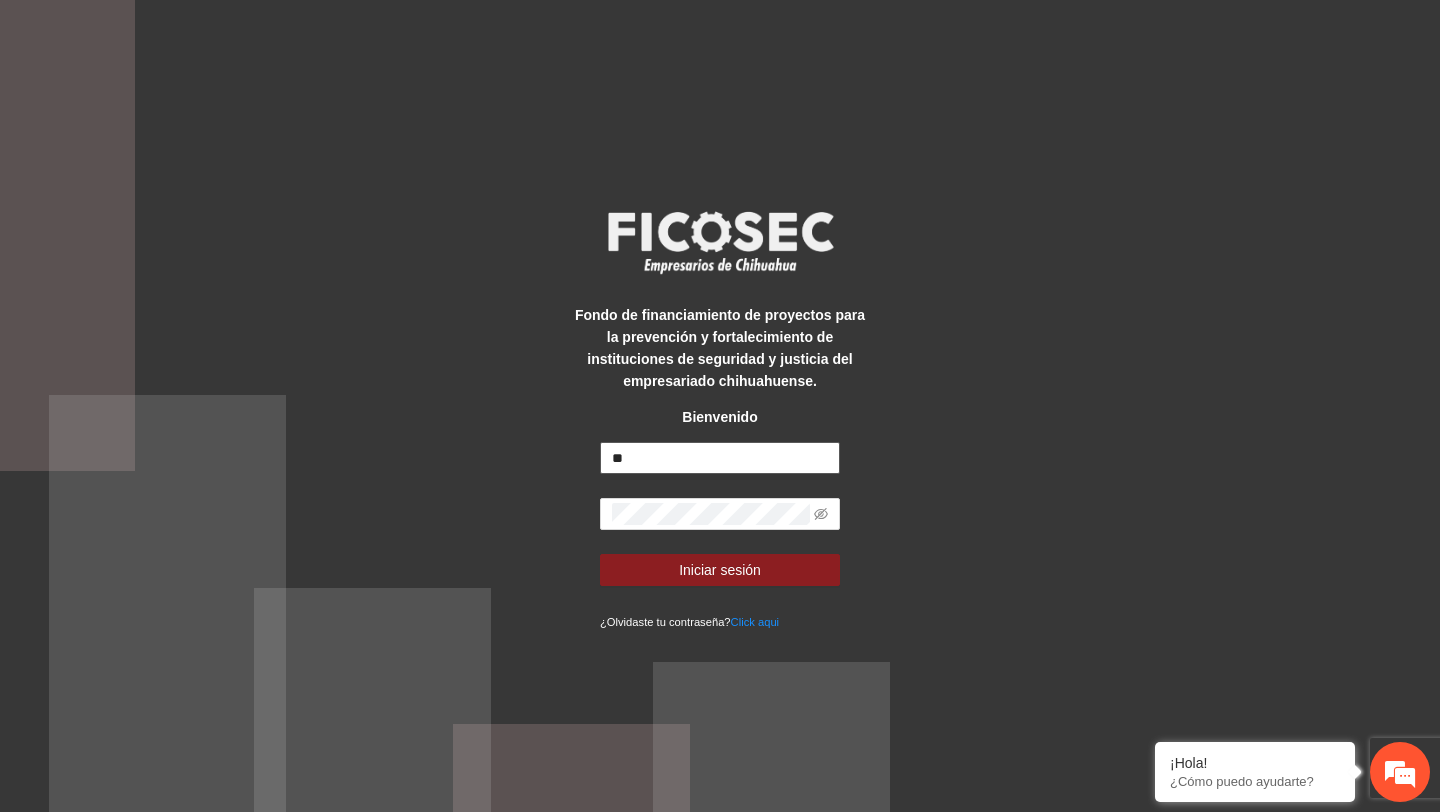 type on "**********" 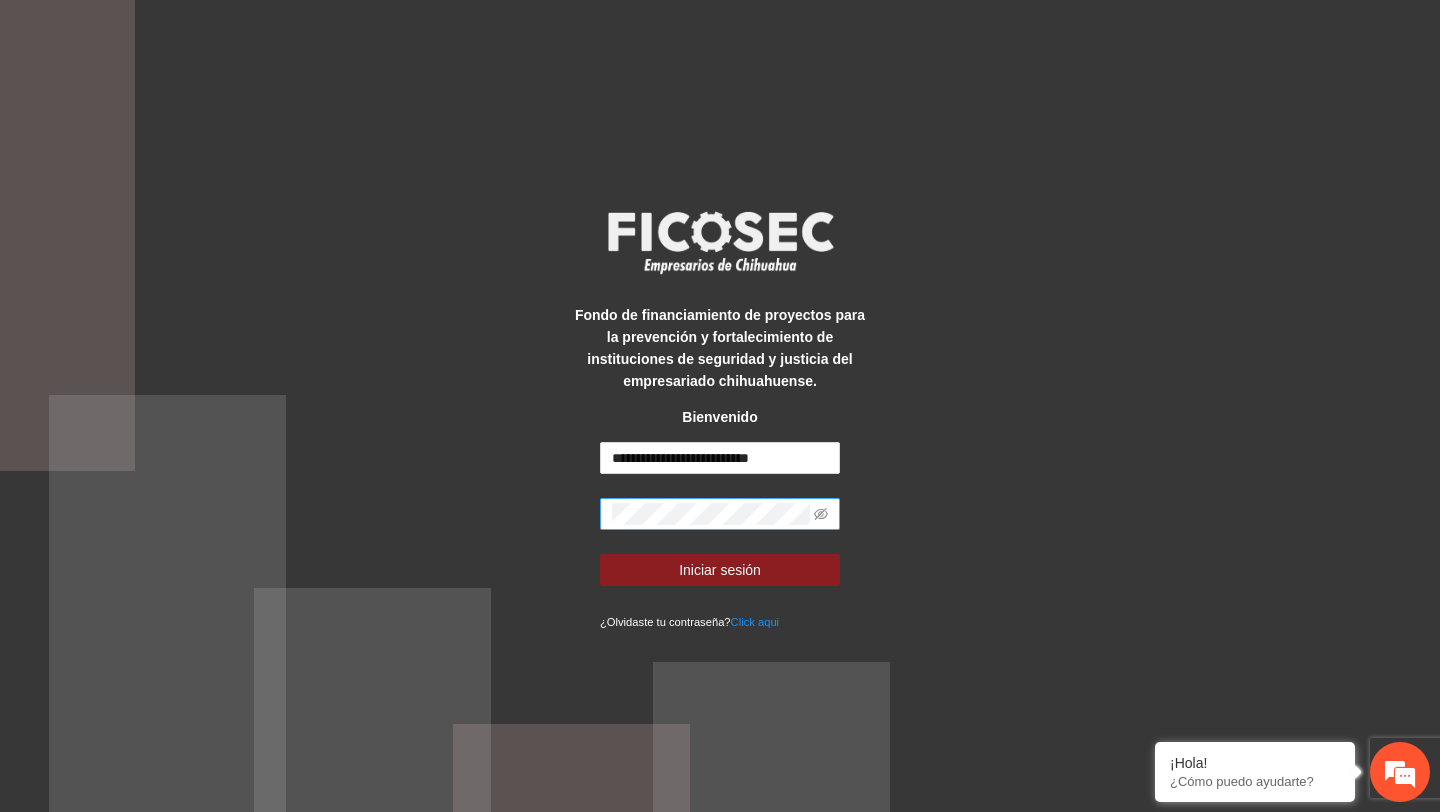 click at bounding box center [720, 514] 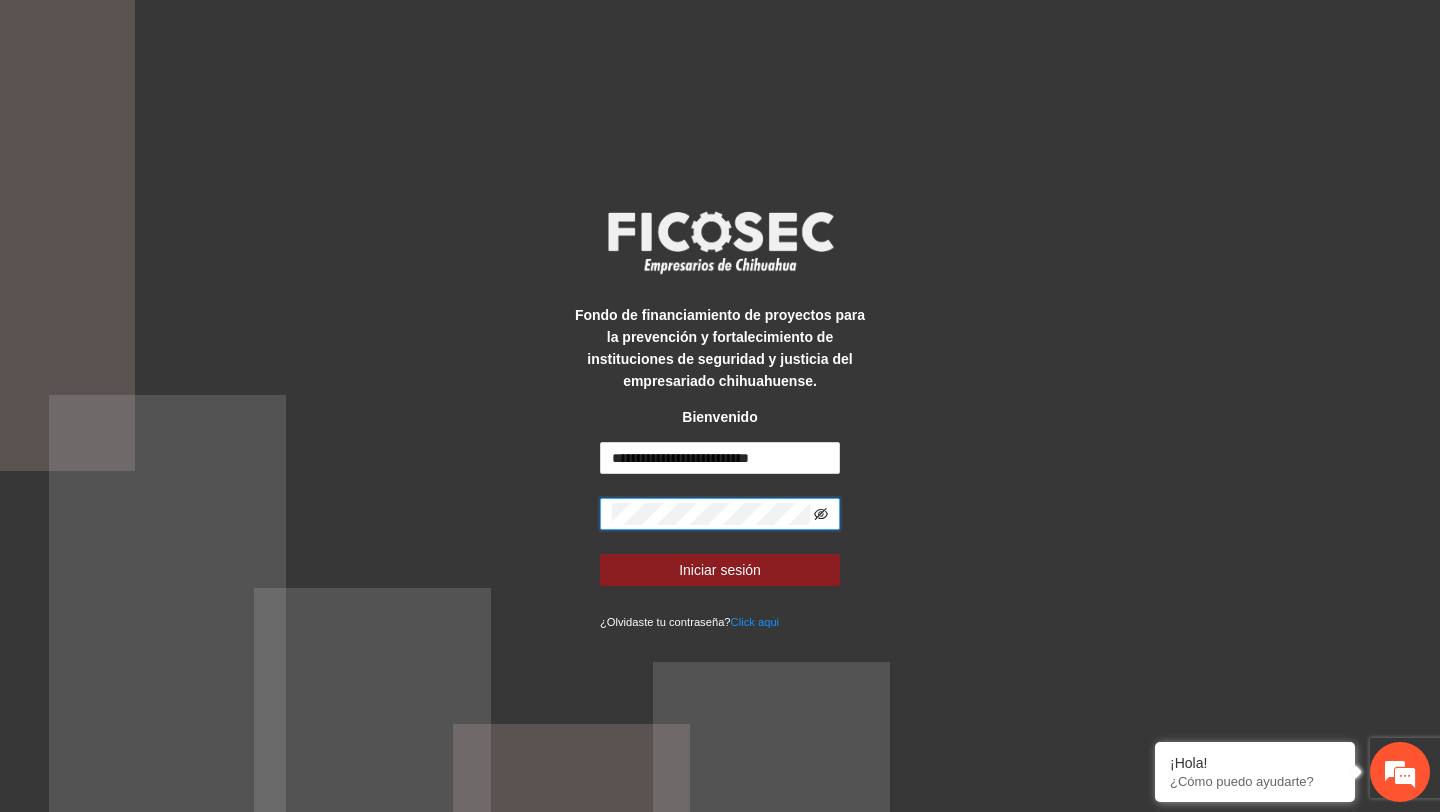 click 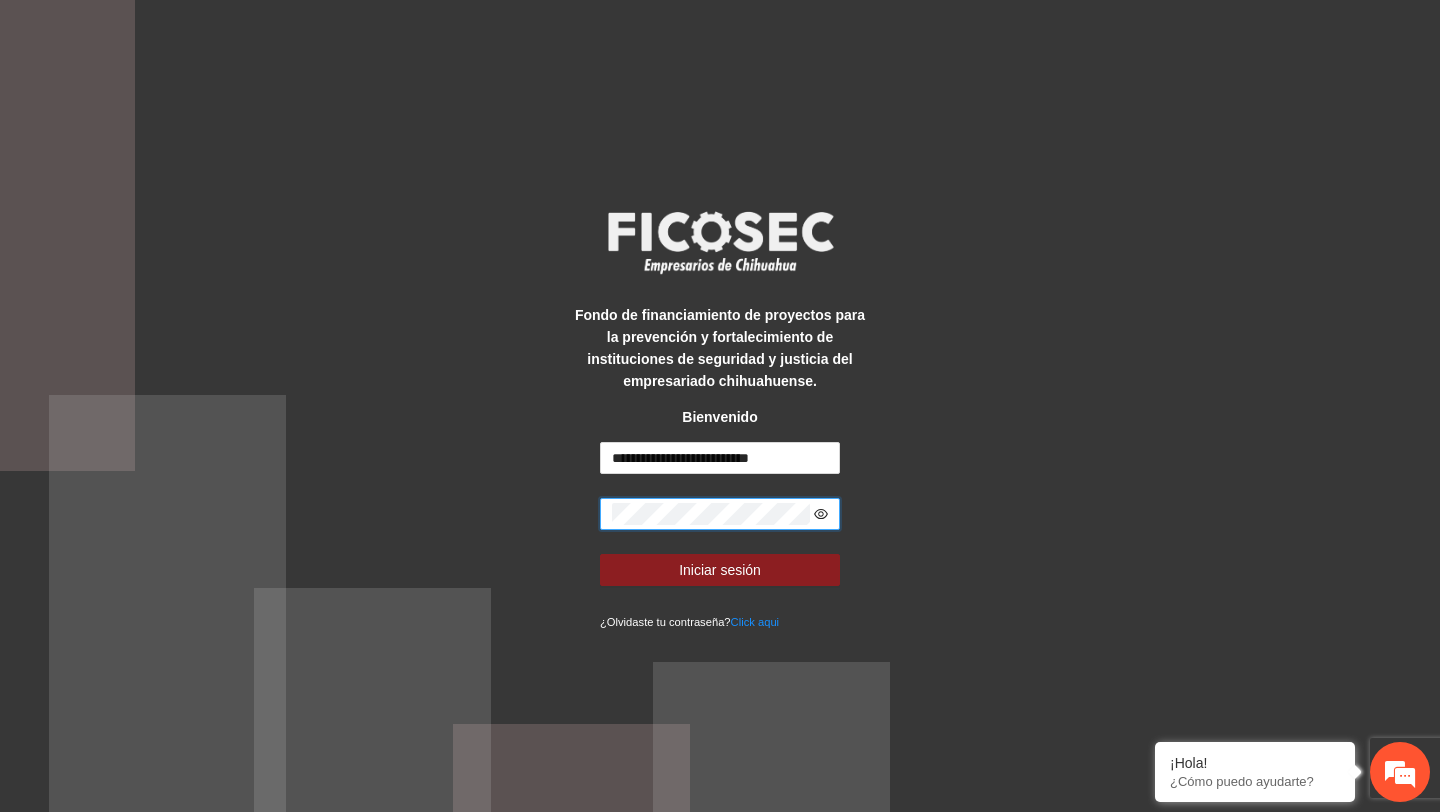 click on "Iniciar sesión" at bounding box center (720, 570) 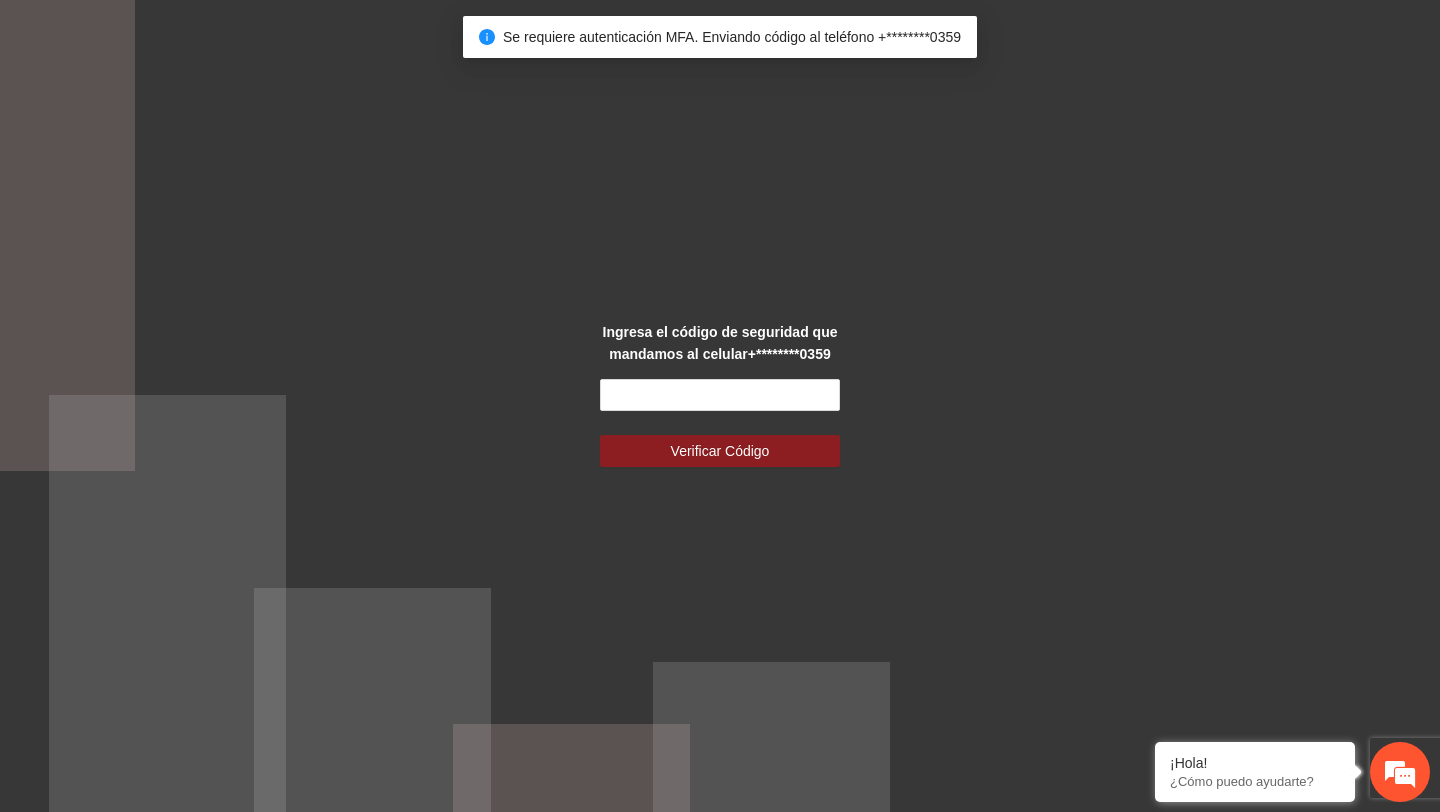 scroll, scrollTop: 0, scrollLeft: 0, axis: both 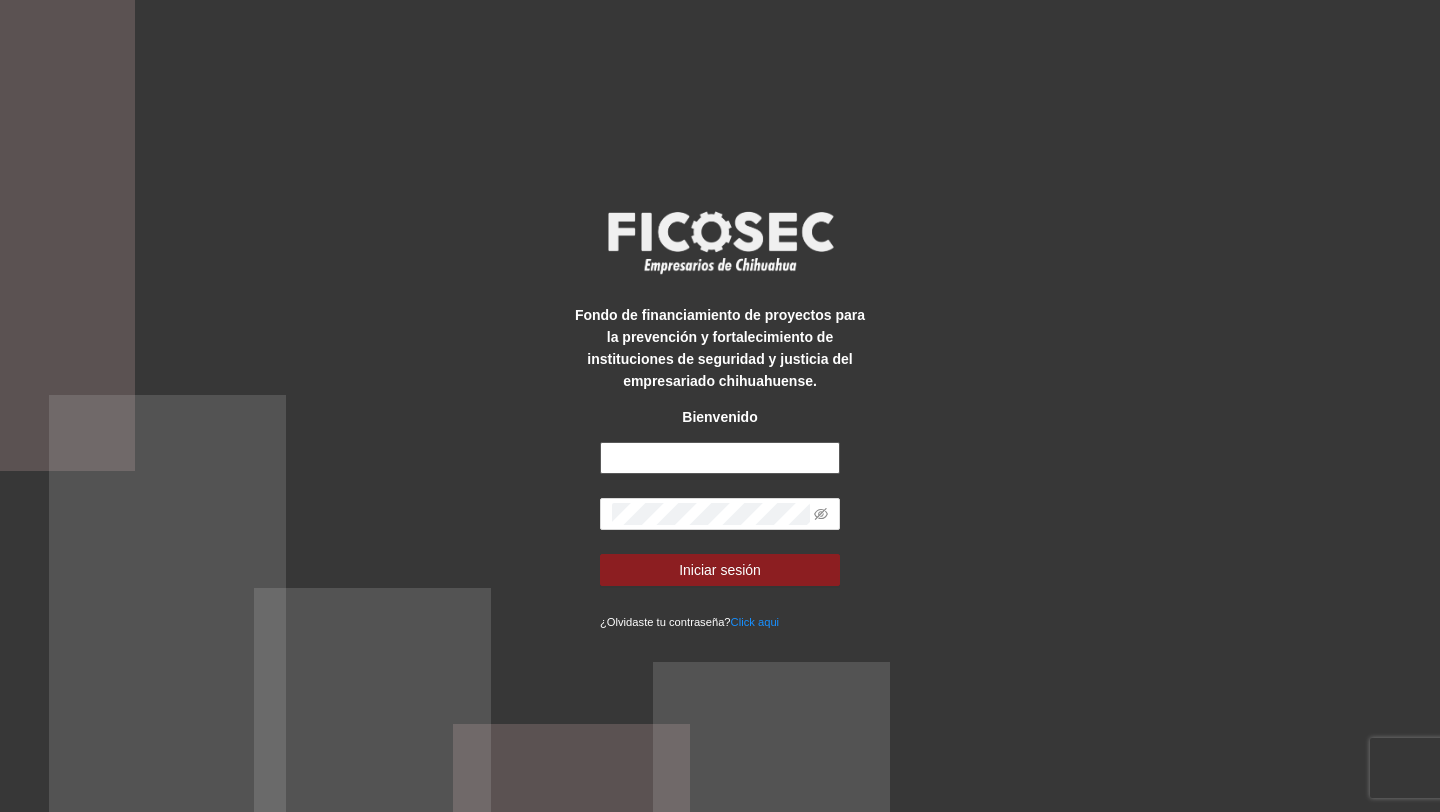 click at bounding box center [720, 458] 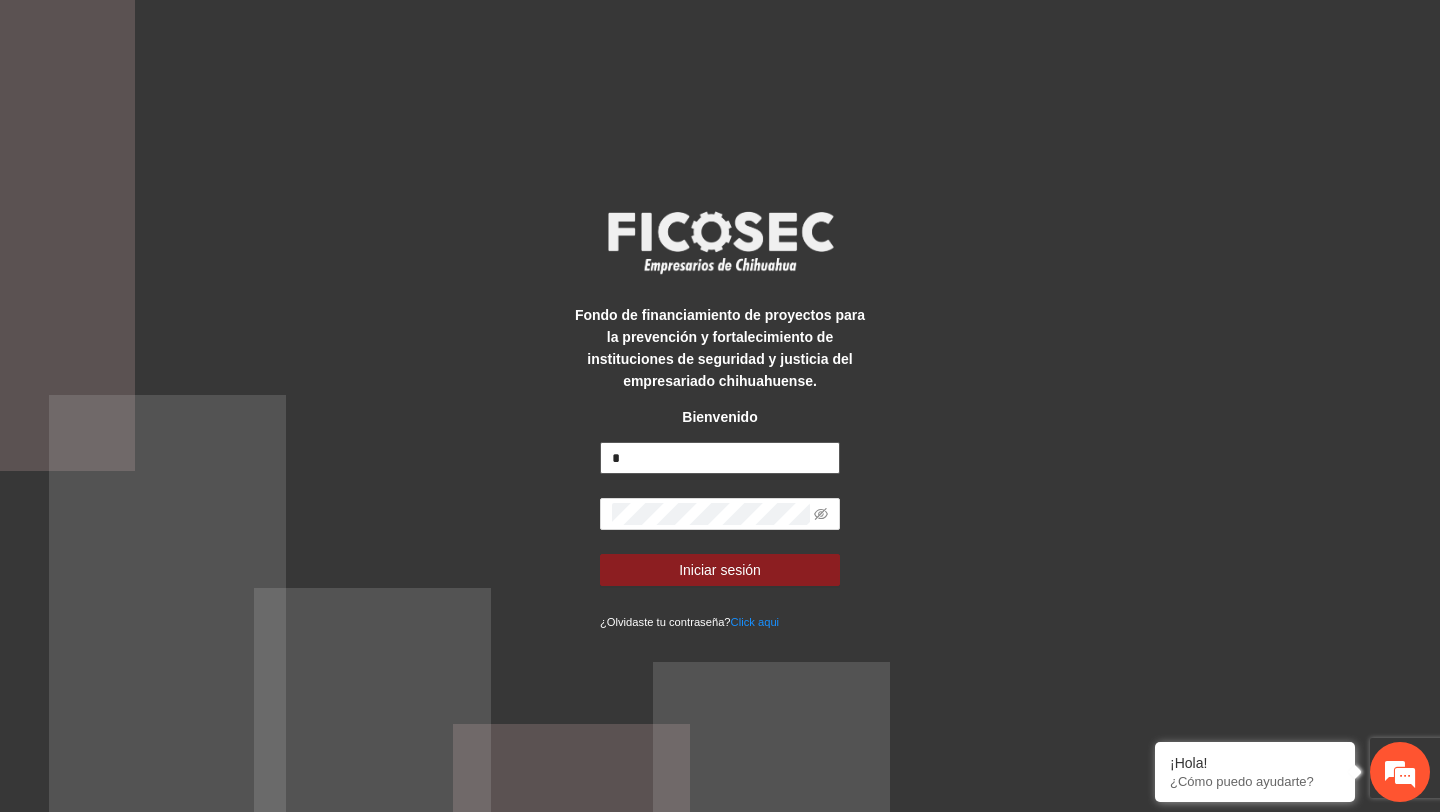 type on "**********" 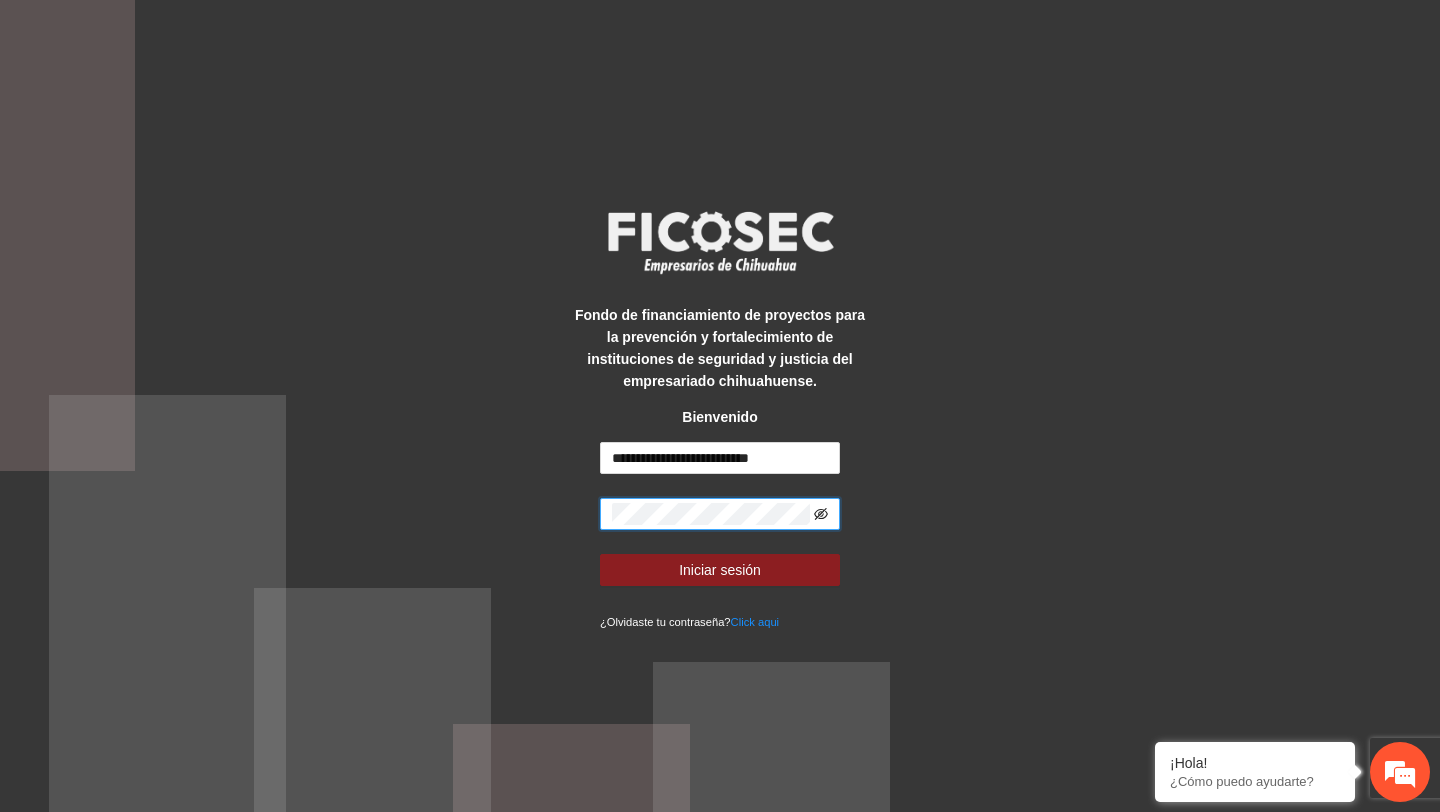 click 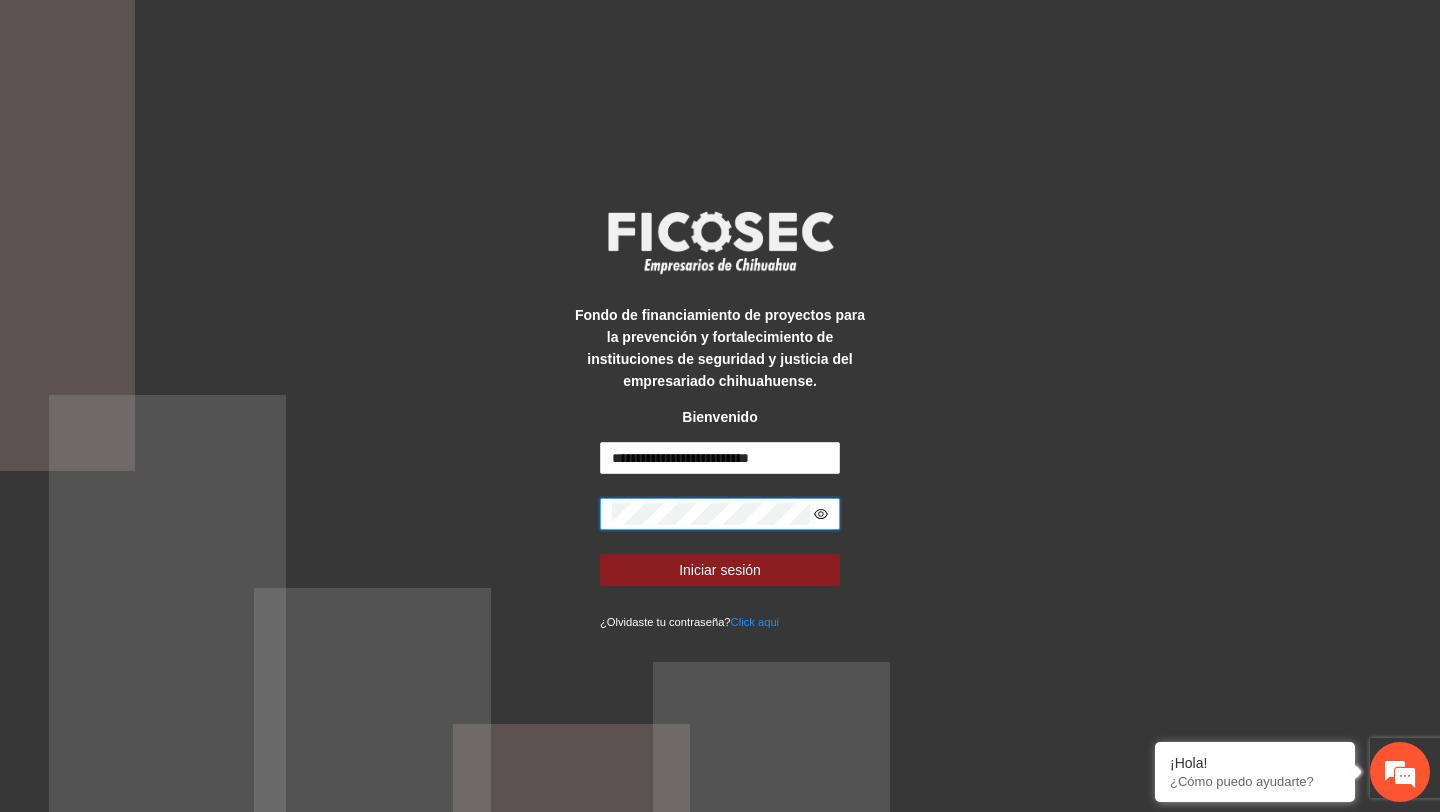 click on "Iniciar sesión" at bounding box center [720, 570] 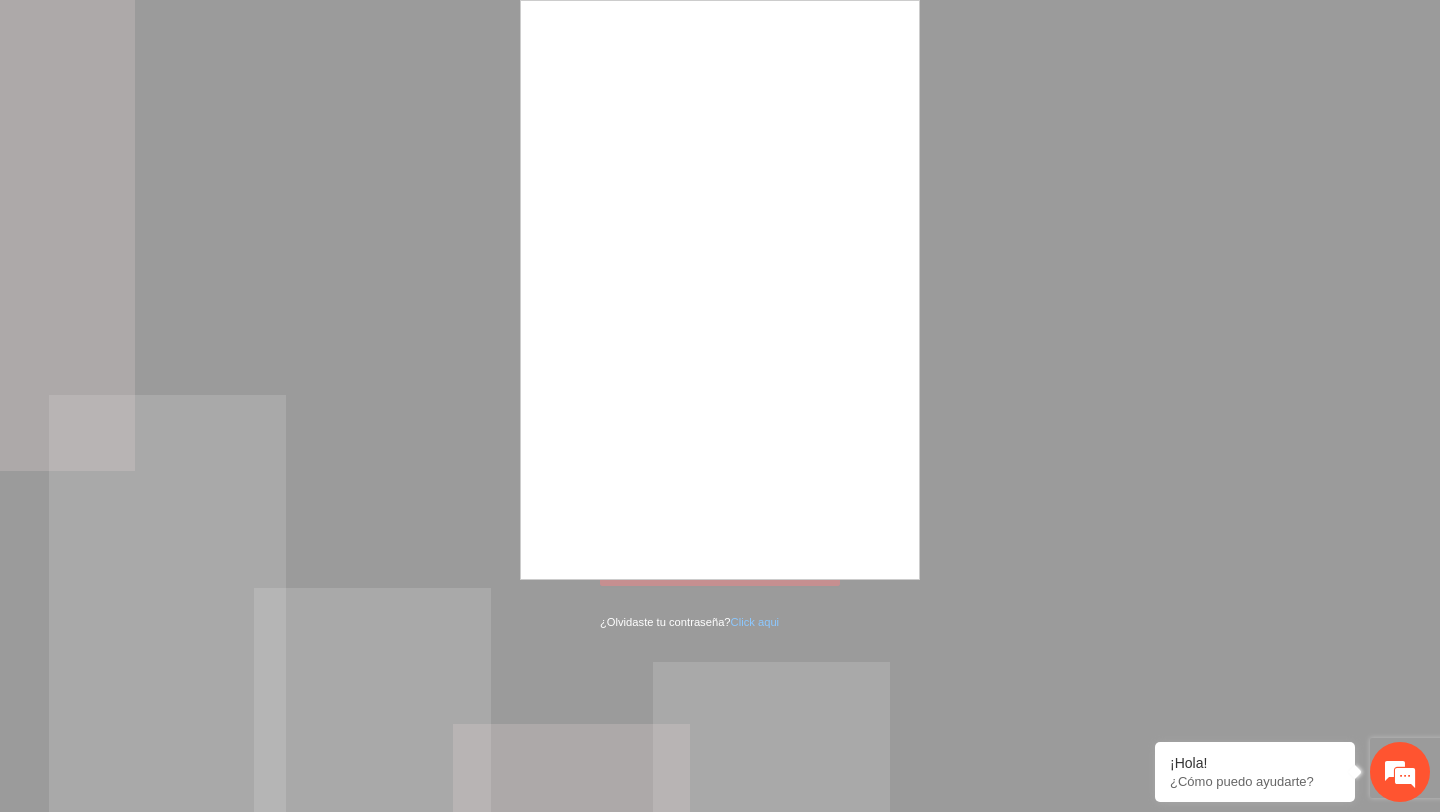 scroll, scrollTop: 0, scrollLeft: 0, axis: both 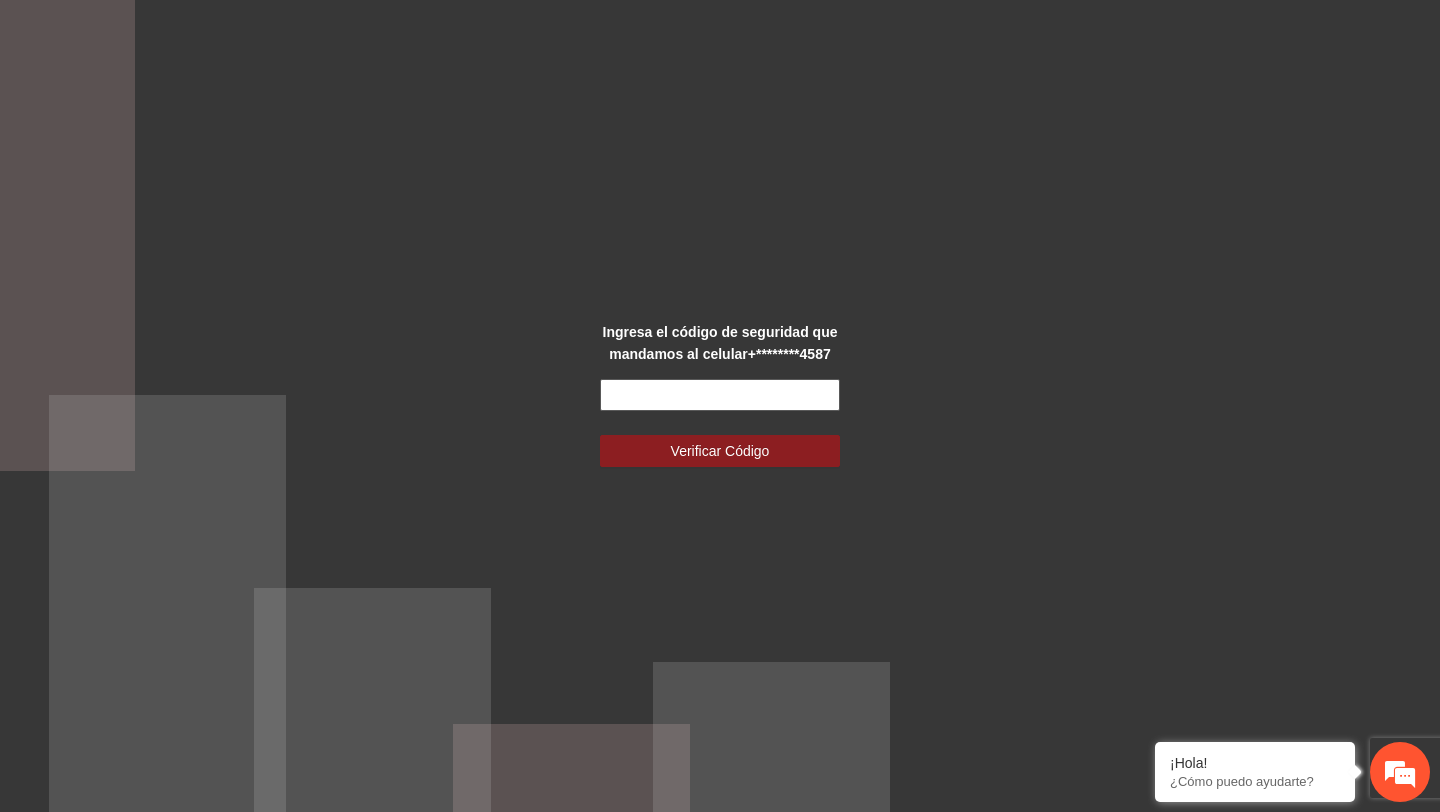 click at bounding box center [720, 395] 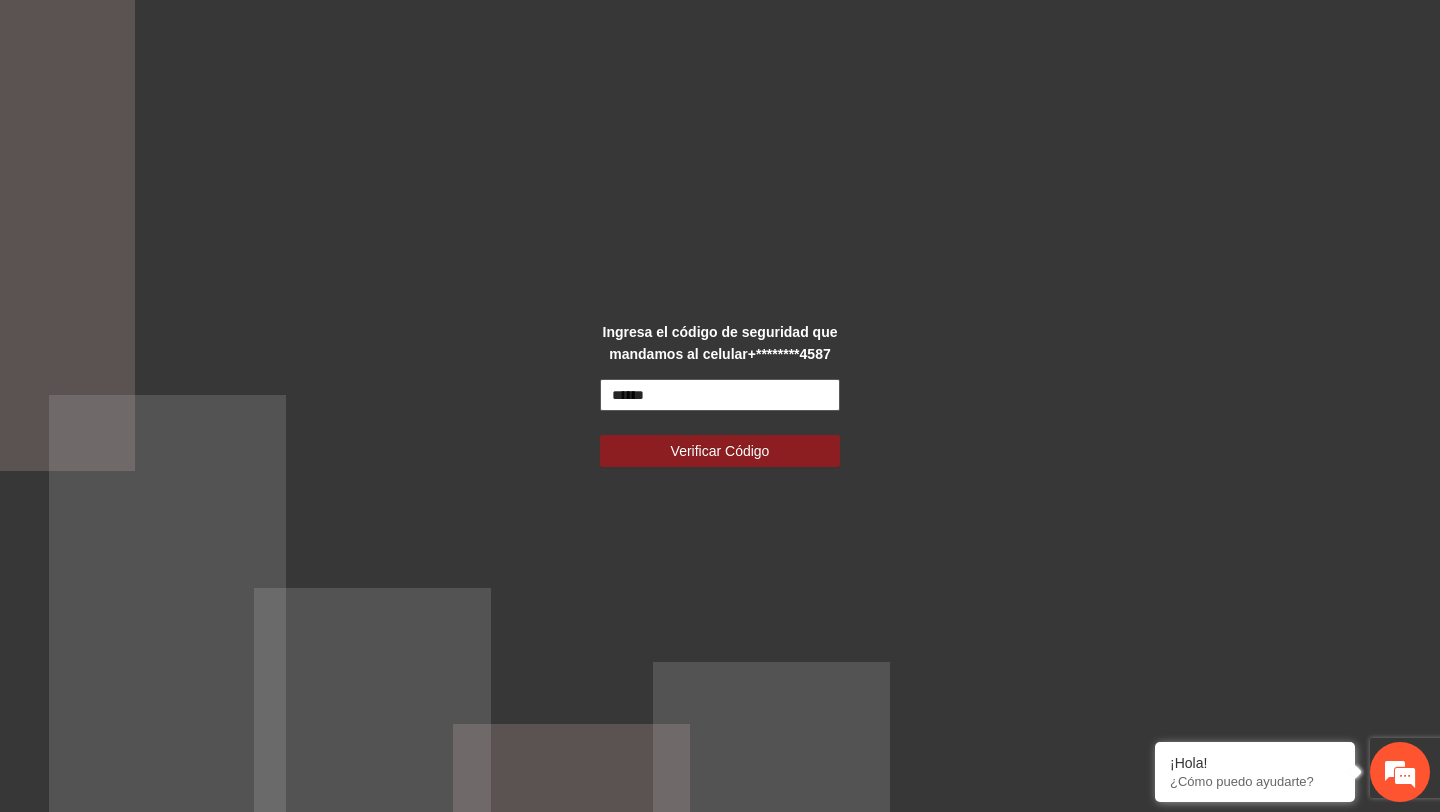 type on "******" 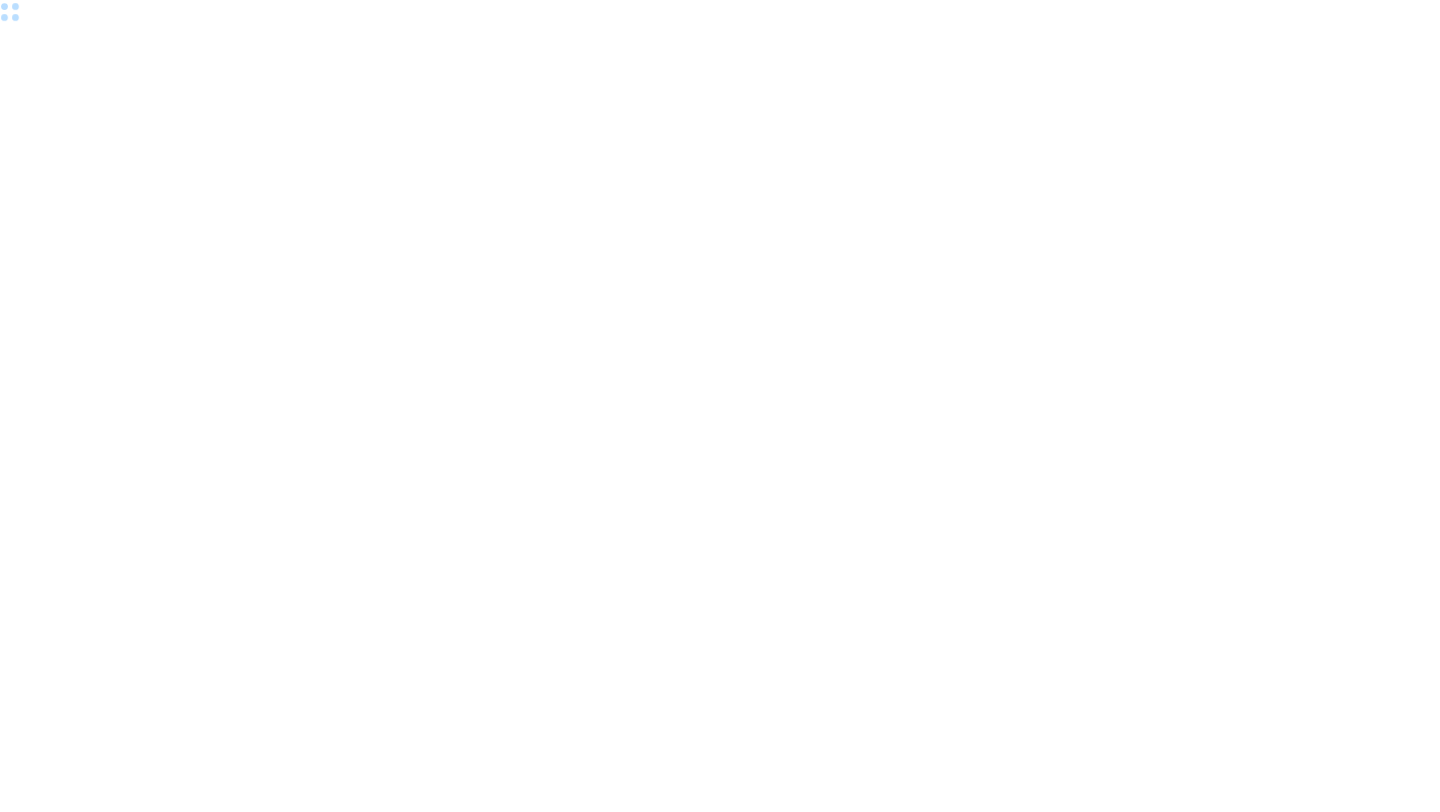 scroll, scrollTop: 0, scrollLeft: 0, axis: both 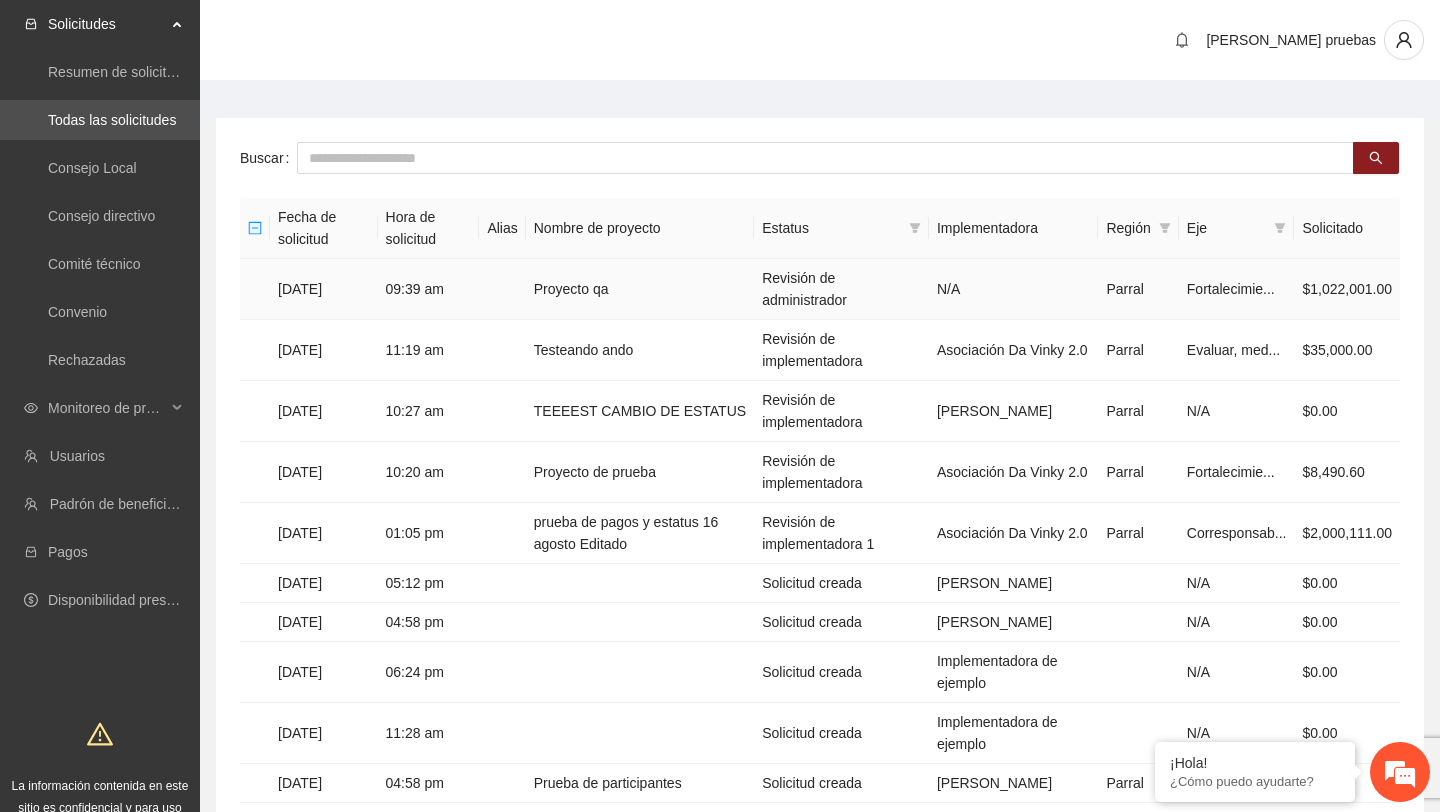 click on "Proyecto qa" at bounding box center [640, 289] 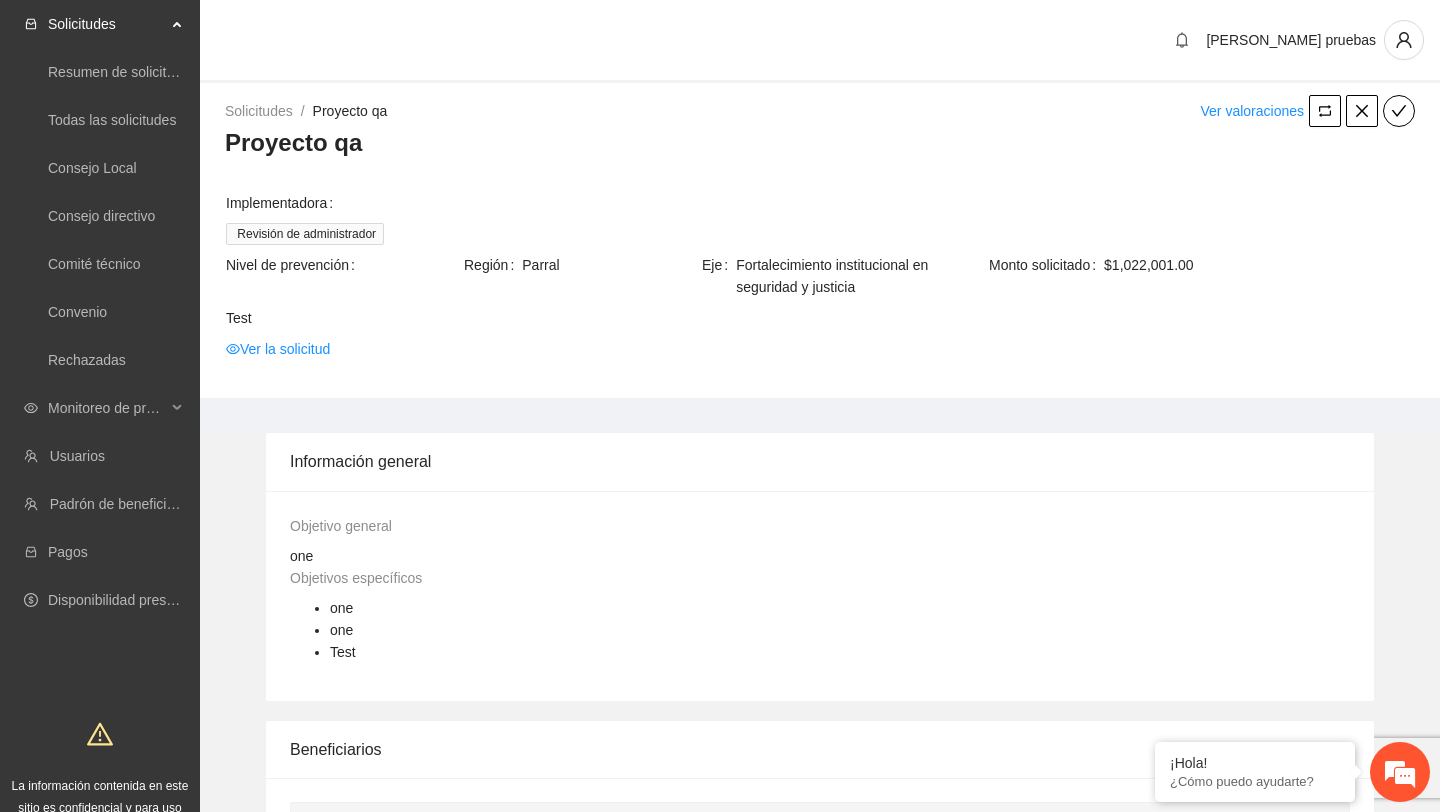 scroll, scrollTop: 0, scrollLeft: 0, axis: both 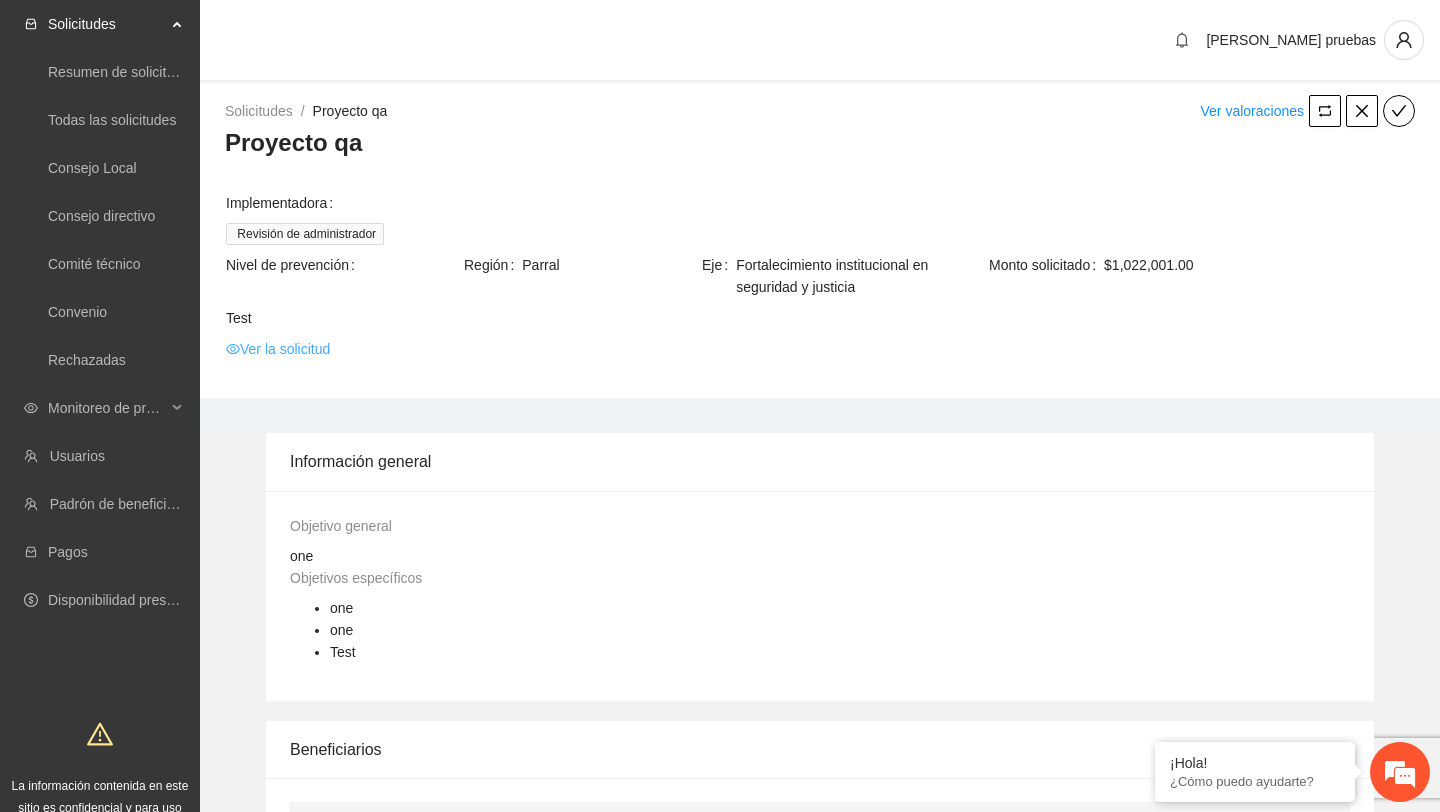 click on "Ver la solicitud" at bounding box center (278, 349) 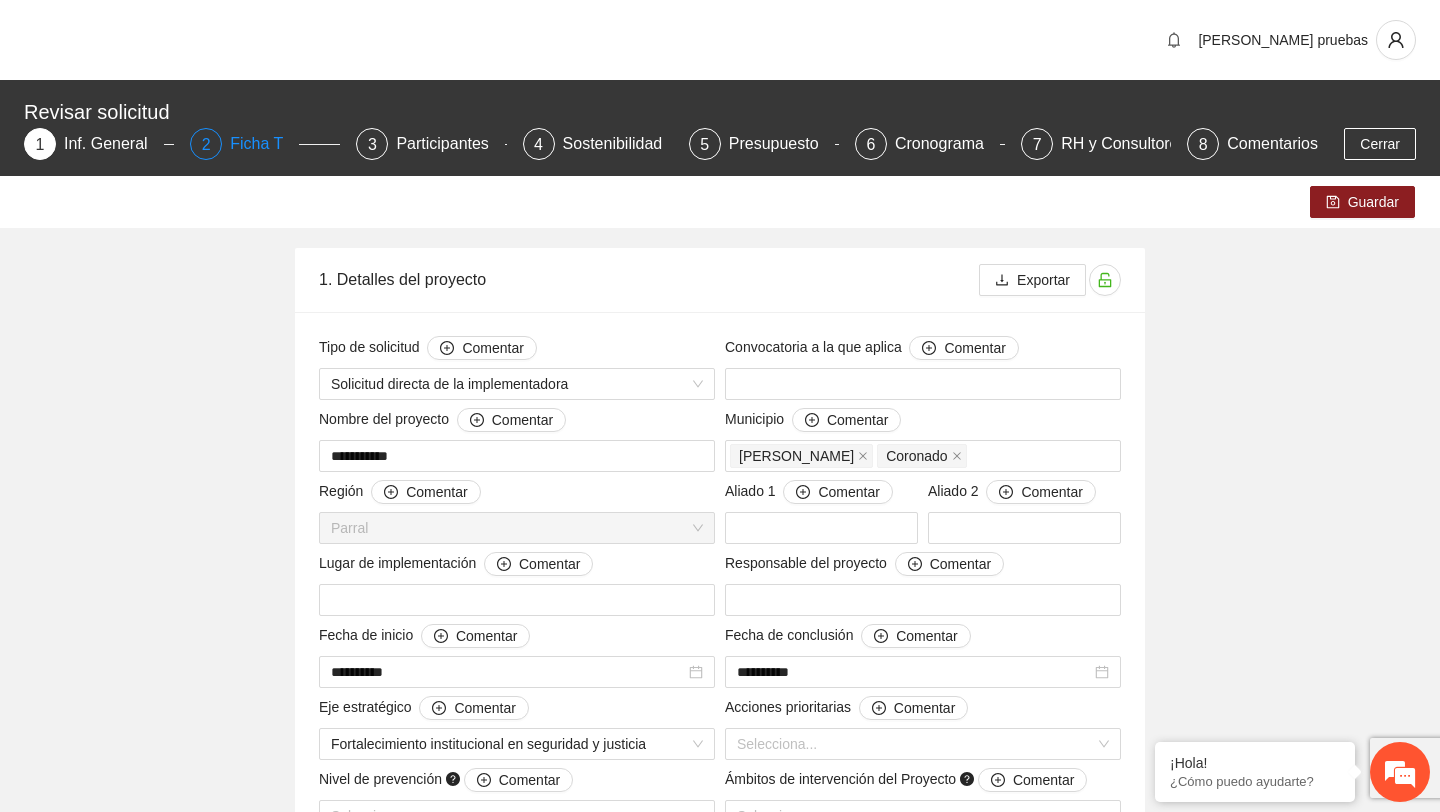 click on "Ficha T" at bounding box center (264, 144) 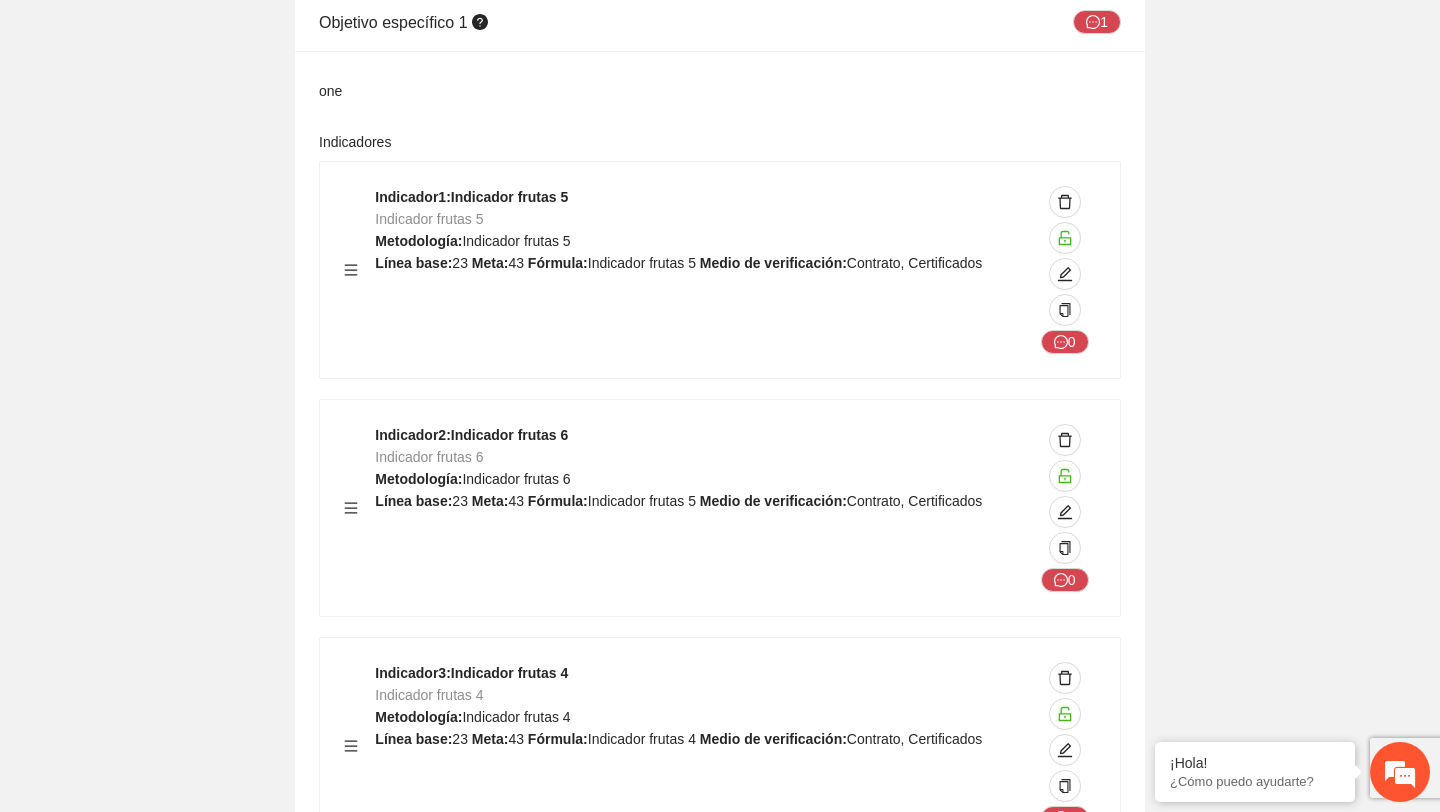 scroll, scrollTop: 2690, scrollLeft: 0, axis: vertical 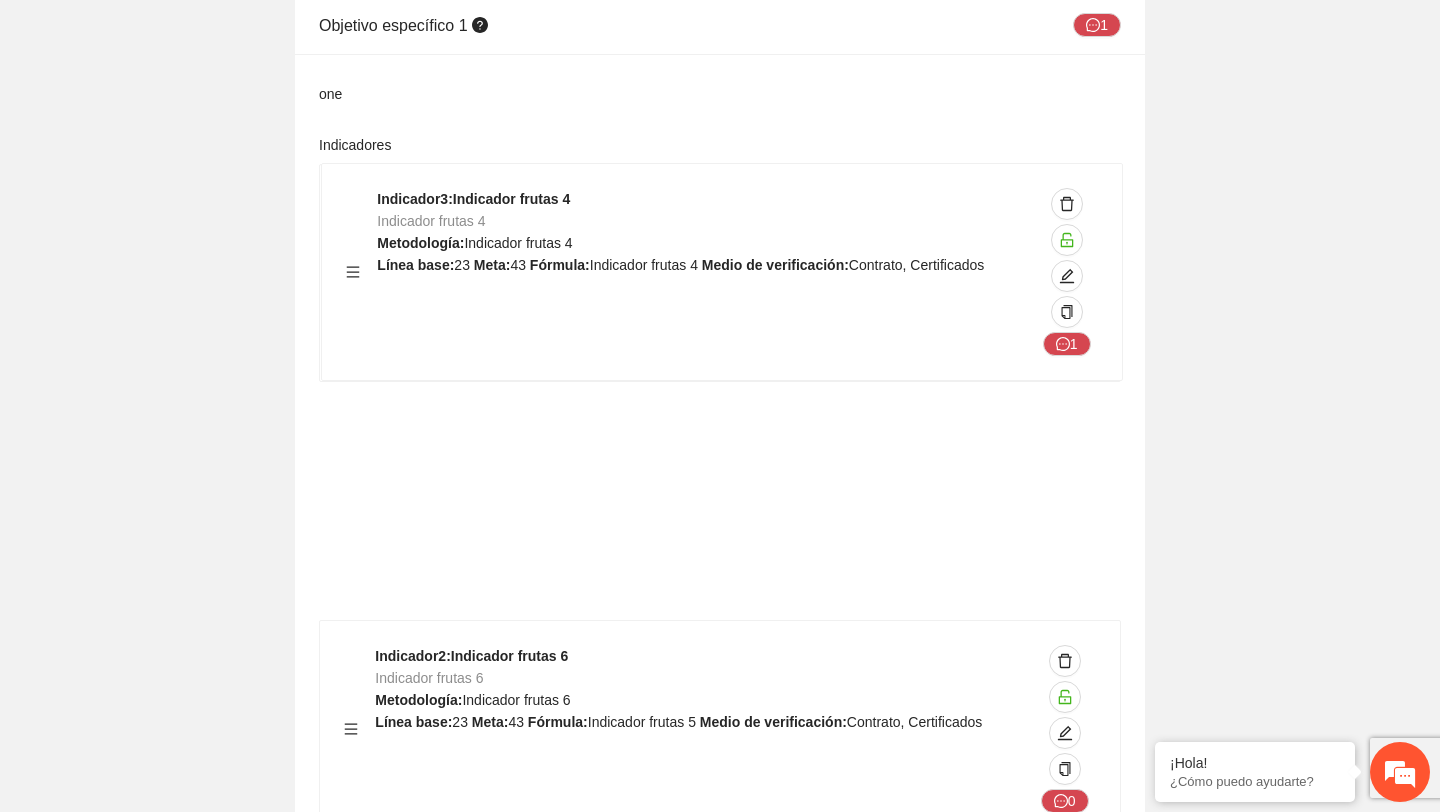 drag, startPoint x: 353, startPoint y: 756, endPoint x: 353, endPoint y: 261, distance: 495 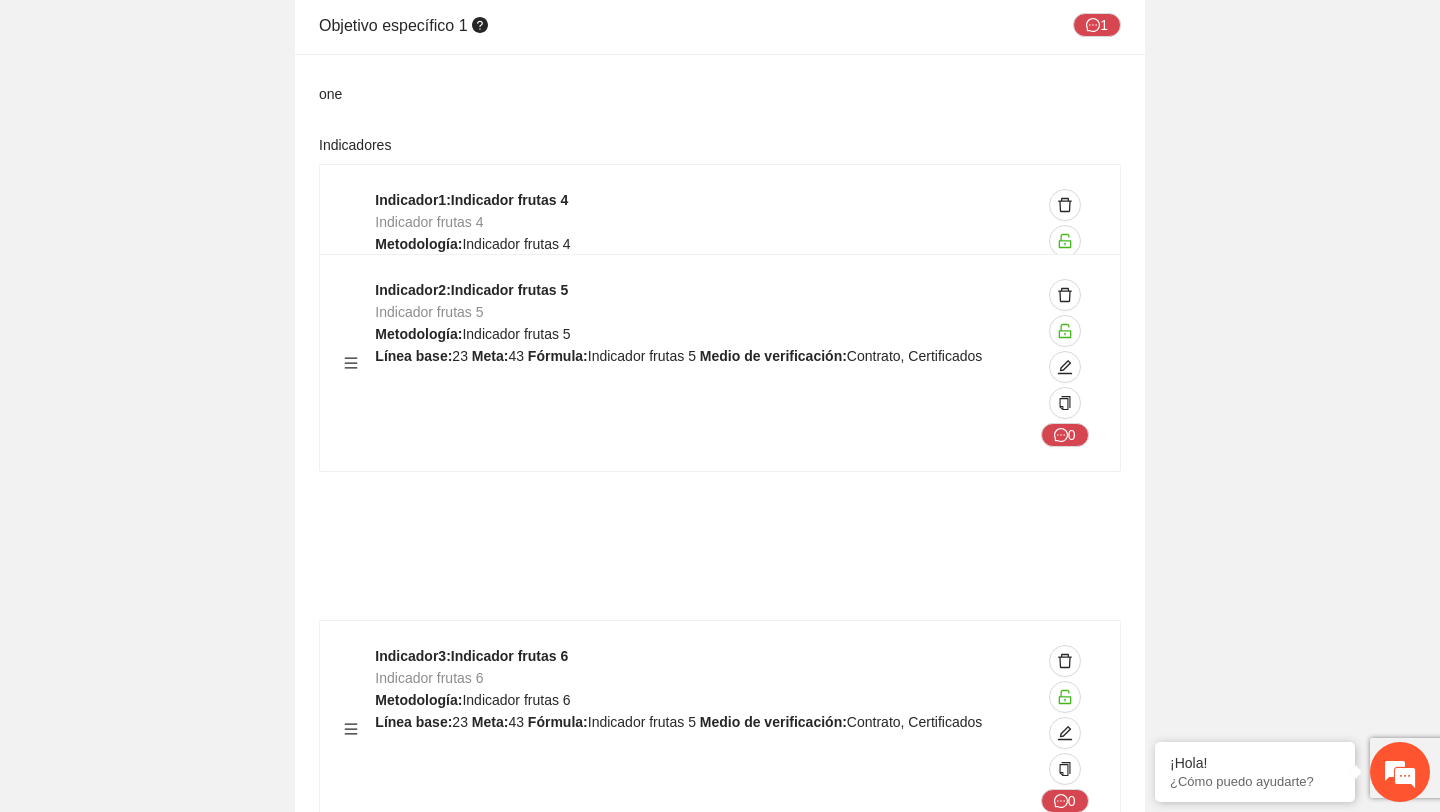 drag, startPoint x: 348, startPoint y: 518, endPoint x: 348, endPoint y: 259, distance: 259 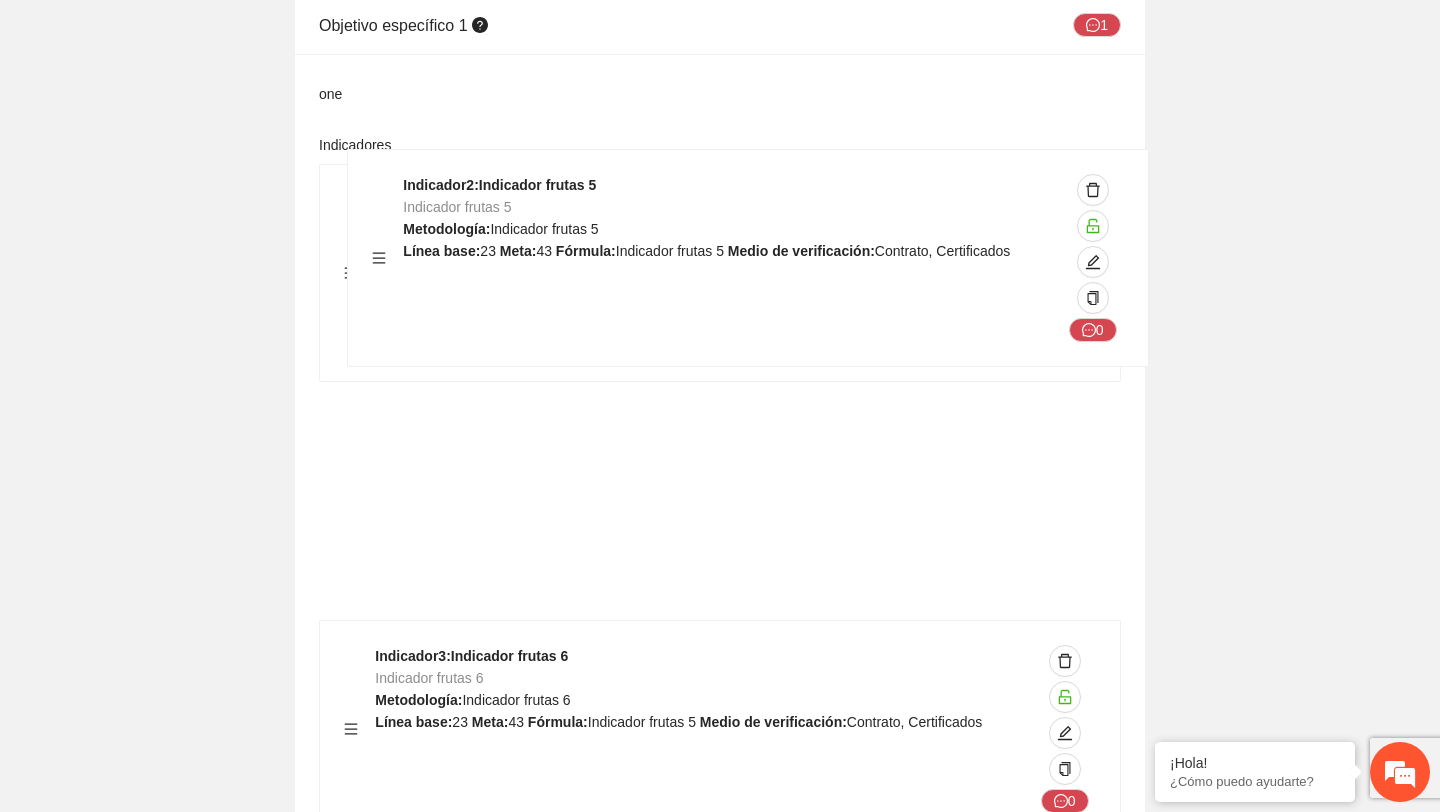 drag, startPoint x: 349, startPoint y: 508, endPoint x: 379, endPoint y: 237, distance: 272.65546 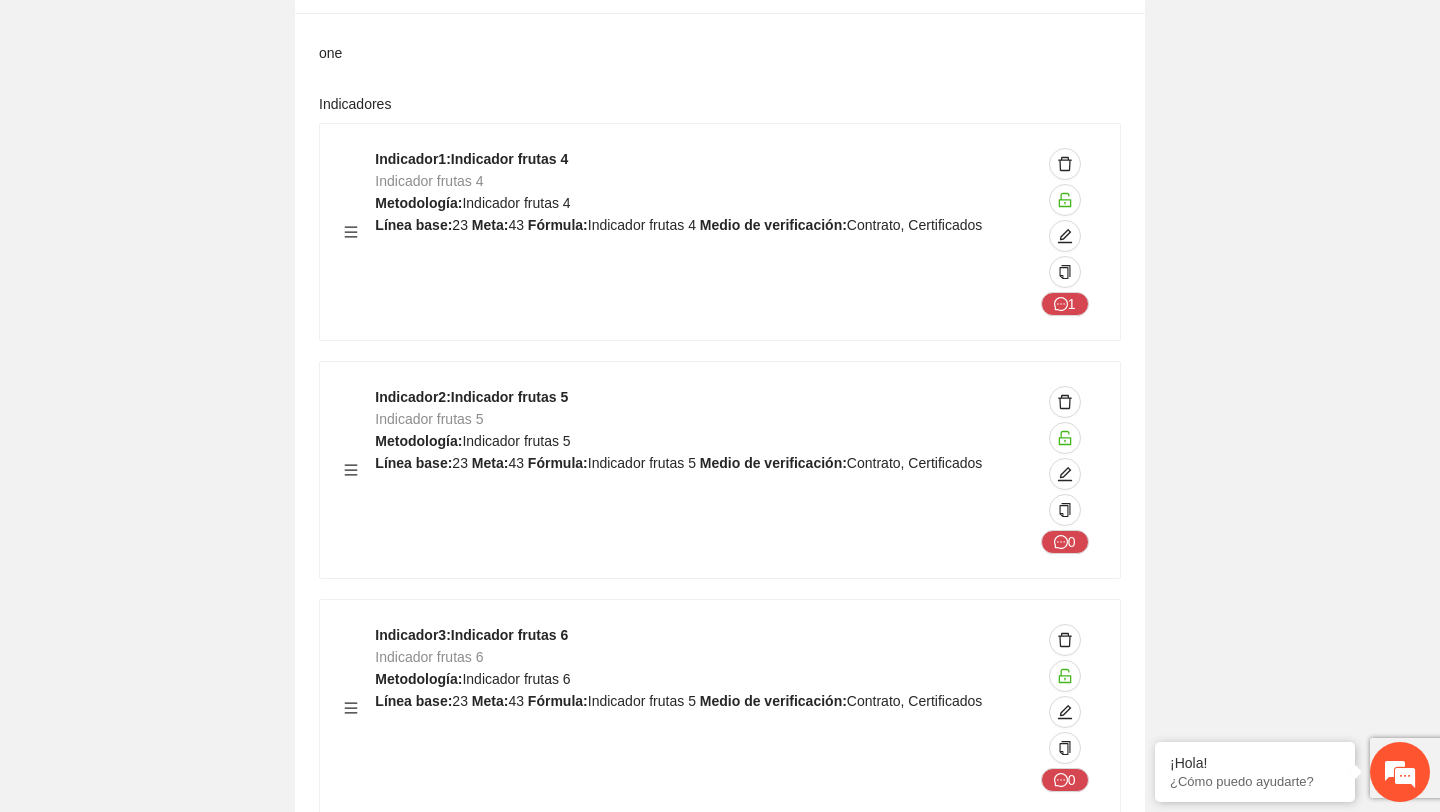 scroll, scrollTop: 2743, scrollLeft: 0, axis: vertical 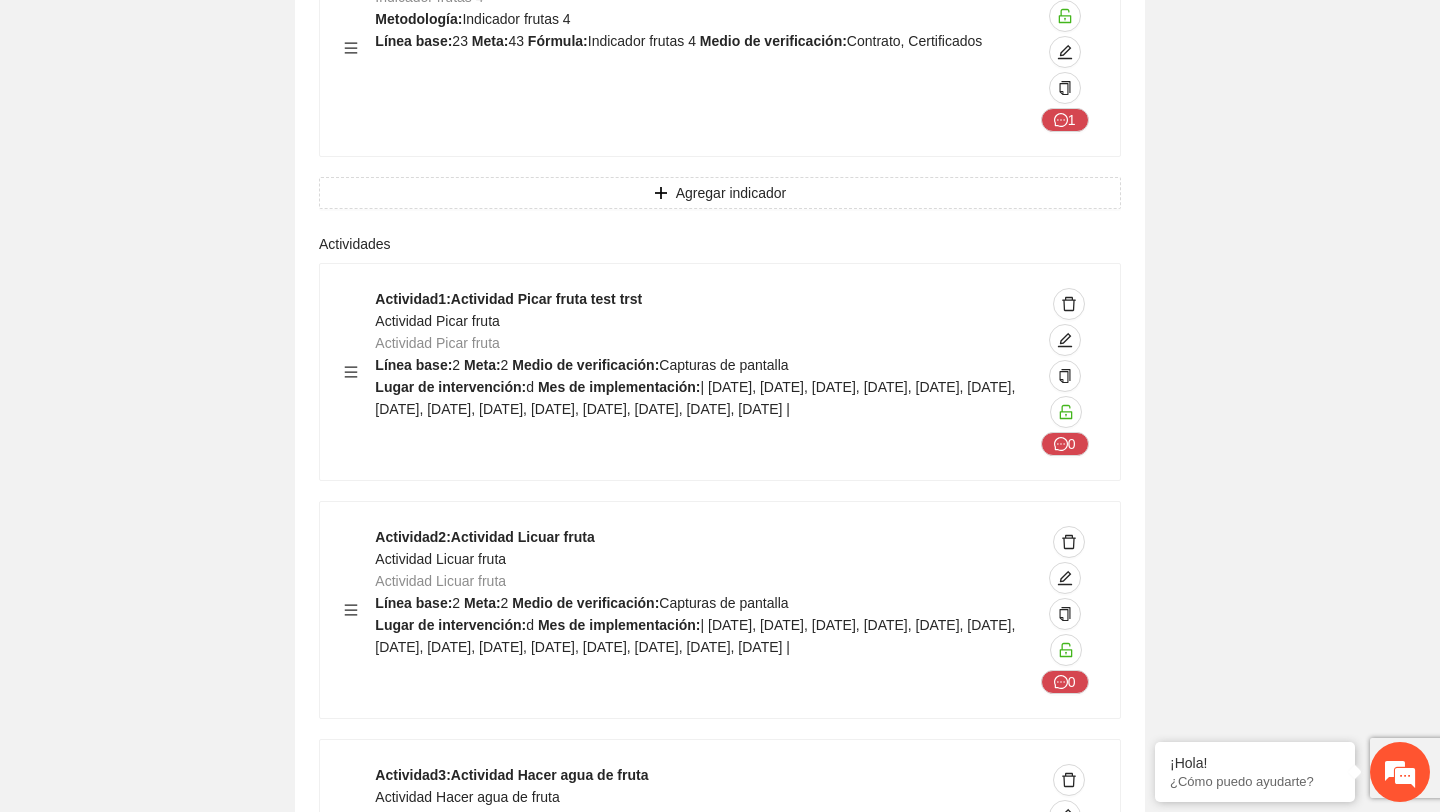 drag, startPoint x: 351, startPoint y: 304, endPoint x: 351, endPoint y: 418, distance: 114 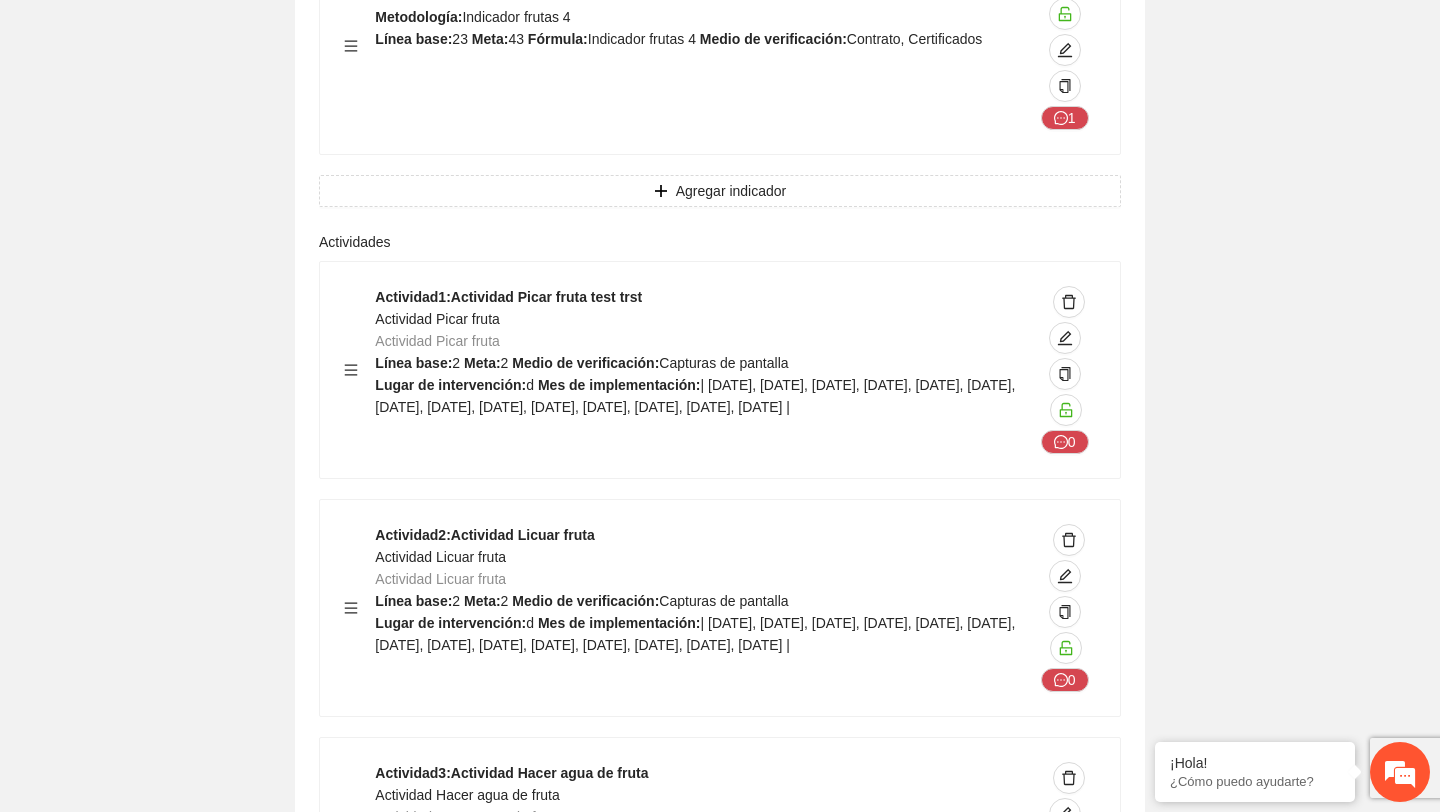 click on "one Indicadores Indicador  1 :  Indicador frutas 5 Indicador frutas 5 Metodología:  Indicador frutas 5 Línea base:  23   Meta:  43   Fórmula:  Indicador frutas 5   Medio de verificación:  Contrato, Certificados 0 Indicador  2 :  Indicador frutas 6 Indicador frutas 6 Metodología:  Indicador frutas 6 Línea base:  23   Meta:  43   Fórmula:  Indicador frutas 5   Medio de verificación:  Contrato, Certificados 0 Indicador  3 :  Indicador frutas 4 Indicador frutas 4 Metodología:  Indicador frutas 4 Línea base:  23   Meta:  43   Fórmula:  Indicador frutas 4   Medio de verificación:  Contrato, Certificados 1 Agregar indicador Actividades Actividad  1 :  Actividad Picar fruta test trst Actividad Picar fruta Actividad Picar fruta Línea base:  2   Meta:  2   Medio de verificación:  Capturas de pantalla Lugar de intervención:  d   Mes de implementación:  0 Actividad  2 :  Actividad Licuar fruta Actividad Licuar fruta Actividad Licuar fruta Línea base:  2   Meta:  2   Medio de verificación:" at bounding box center (720, 310) 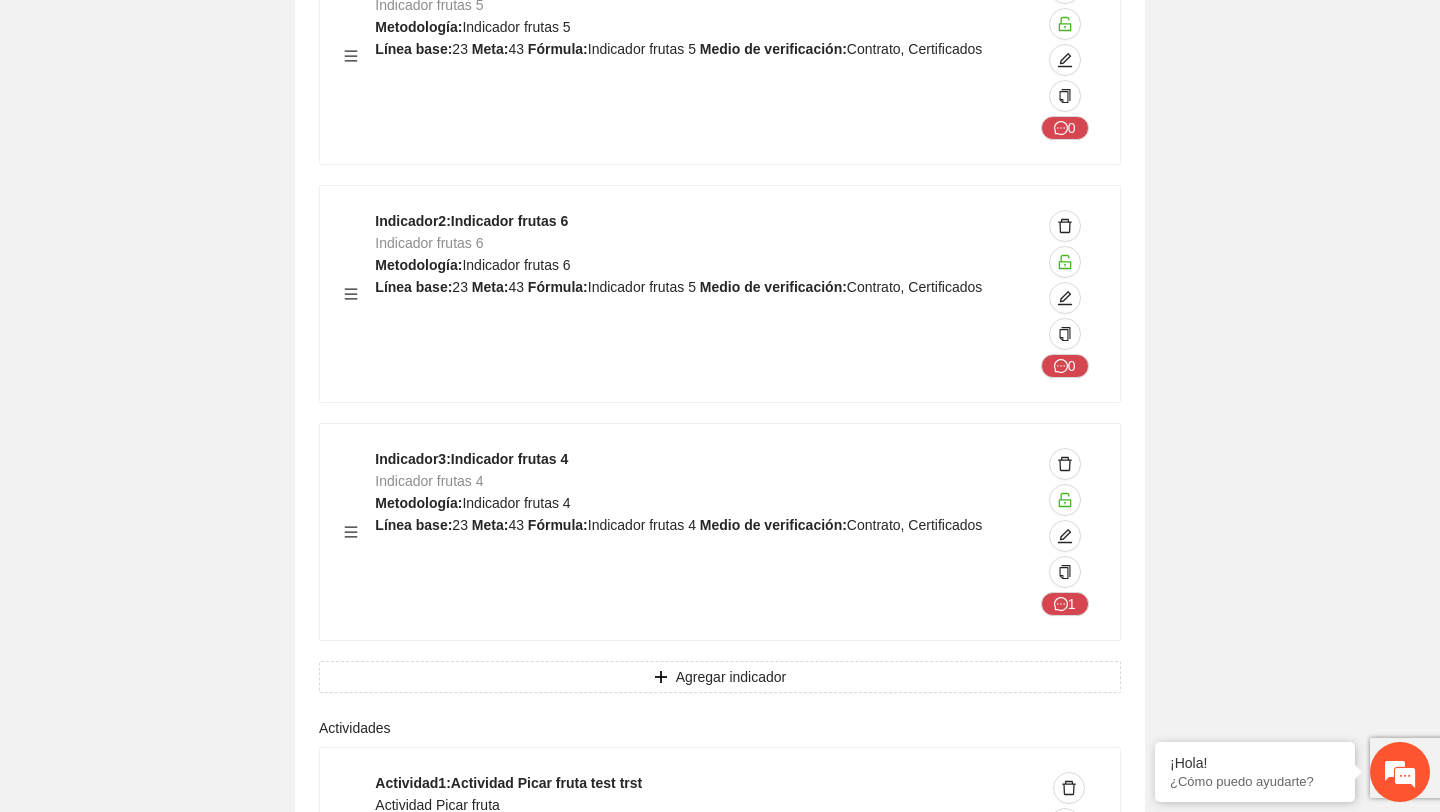 scroll, scrollTop: 2790, scrollLeft: 0, axis: vertical 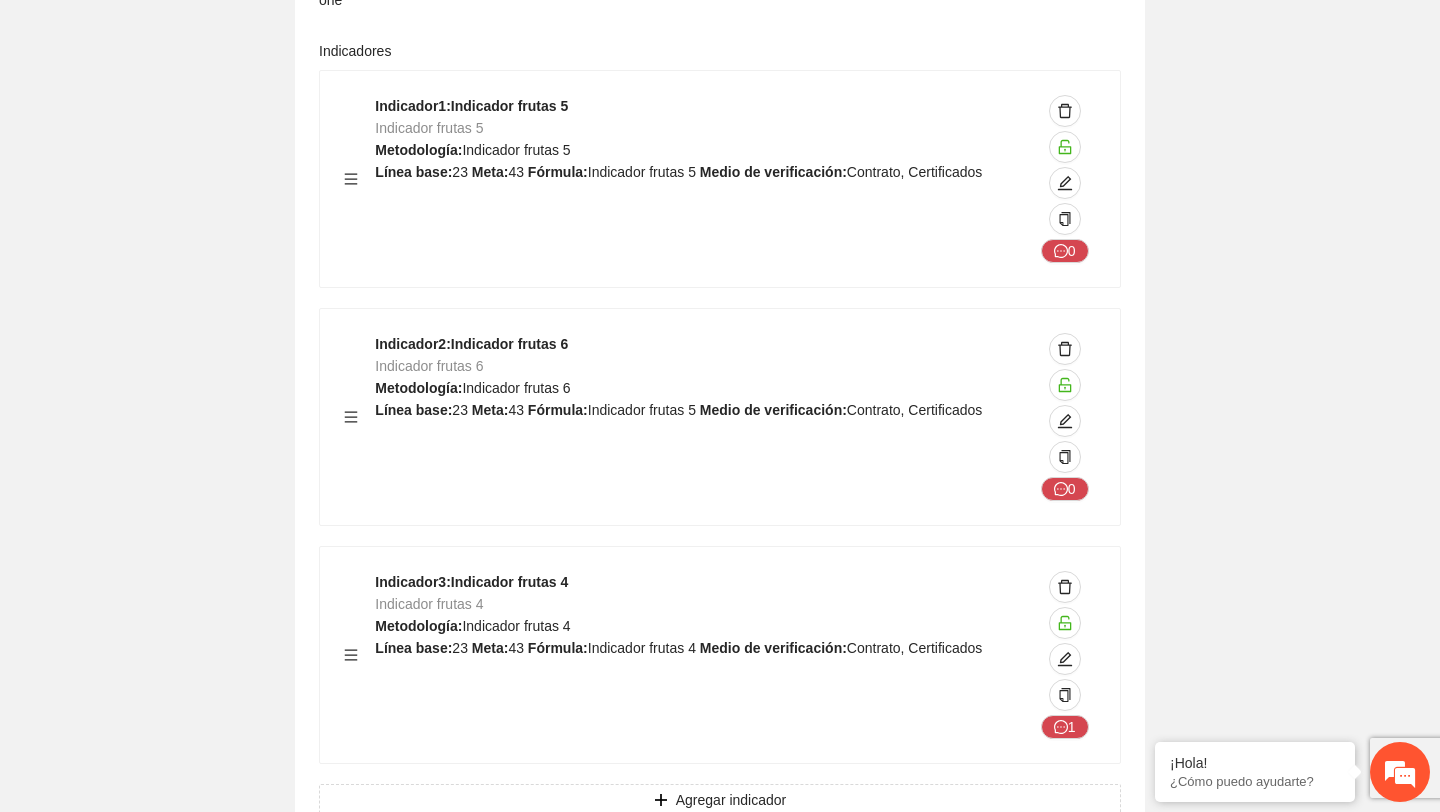 click at bounding box center [359, 179] 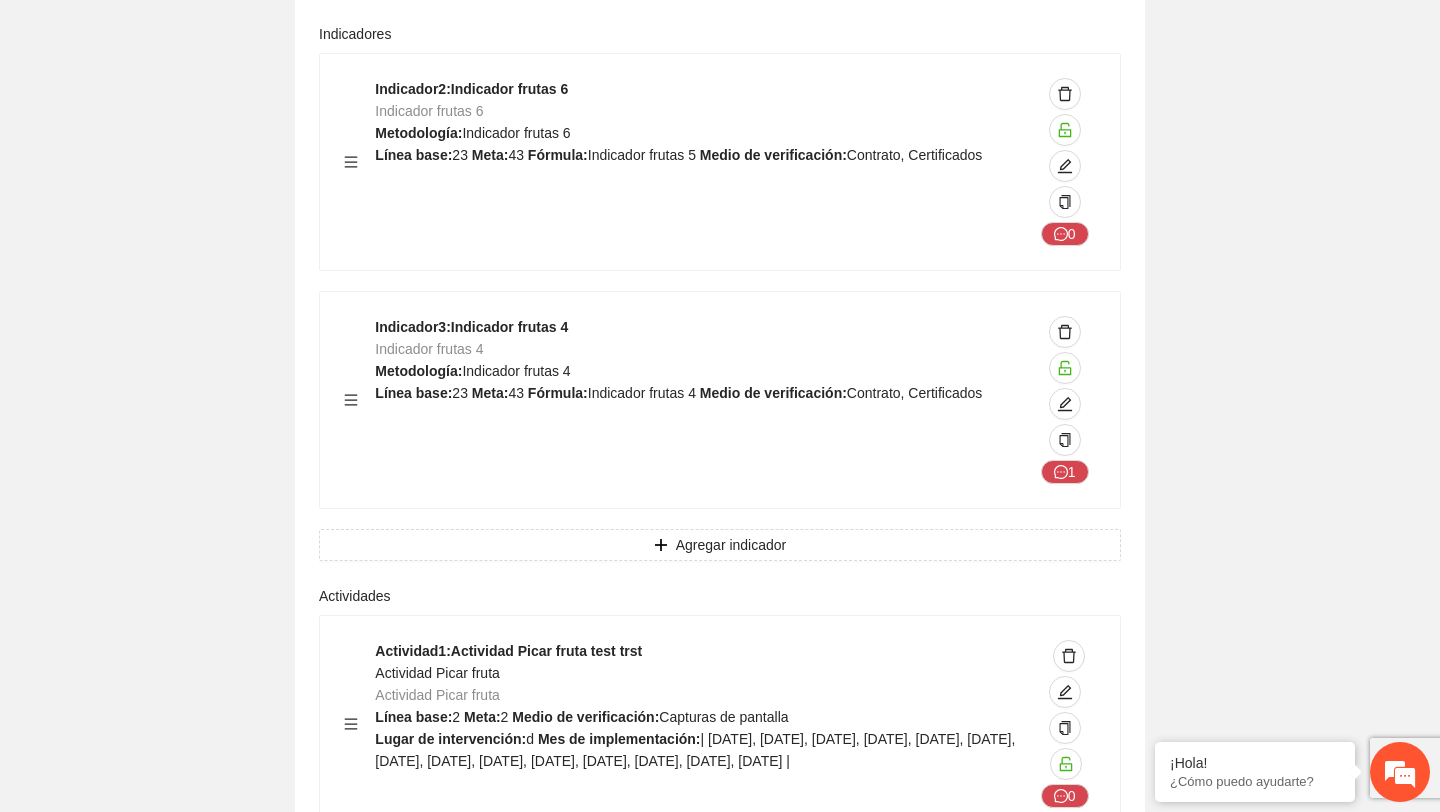 drag, startPoint x: 350, startPoint y: 177, endPoint x: 353, endPoint y: 230, distance: 53.08484 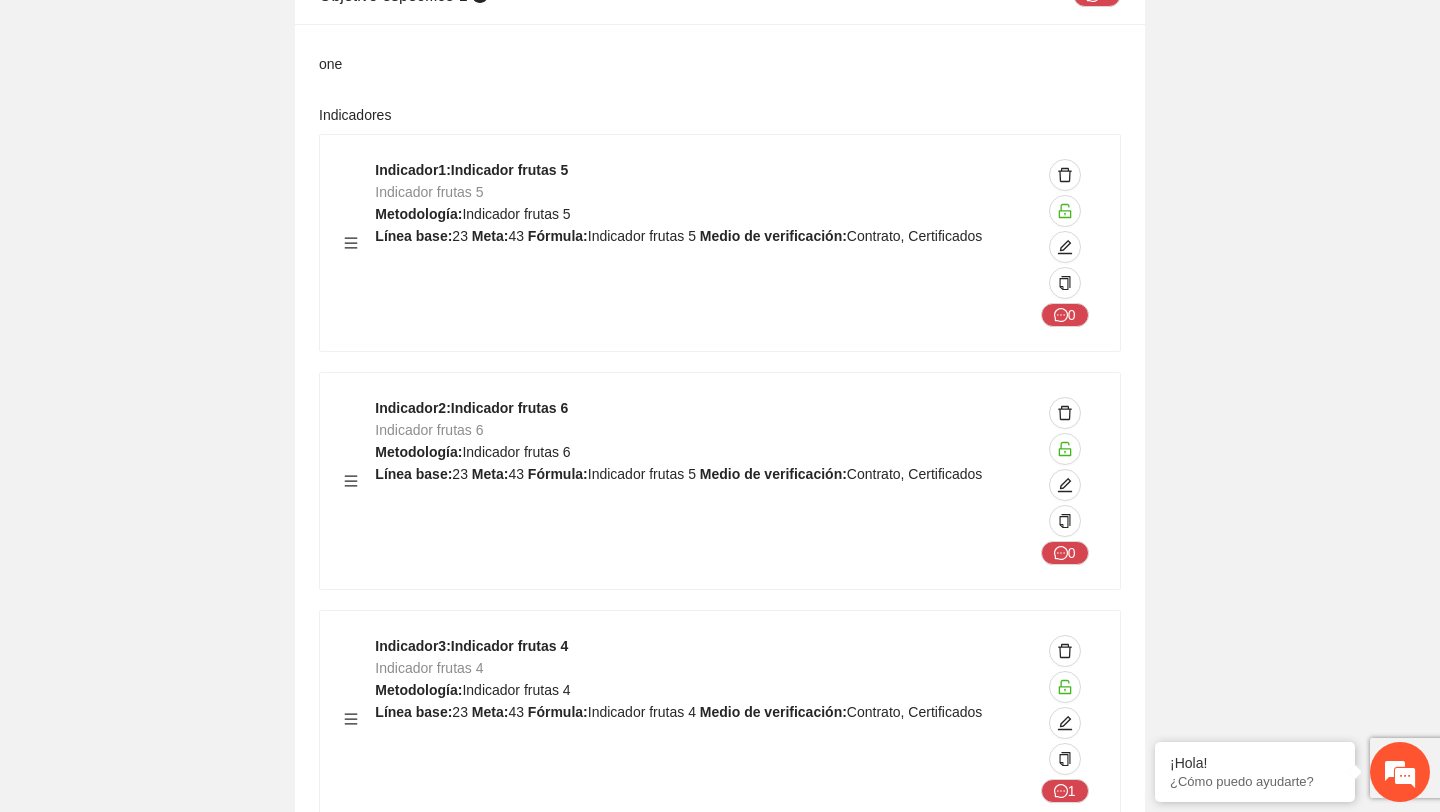 scroll, scrollTop: 2720, scrollLeft: 0, axis: vertical 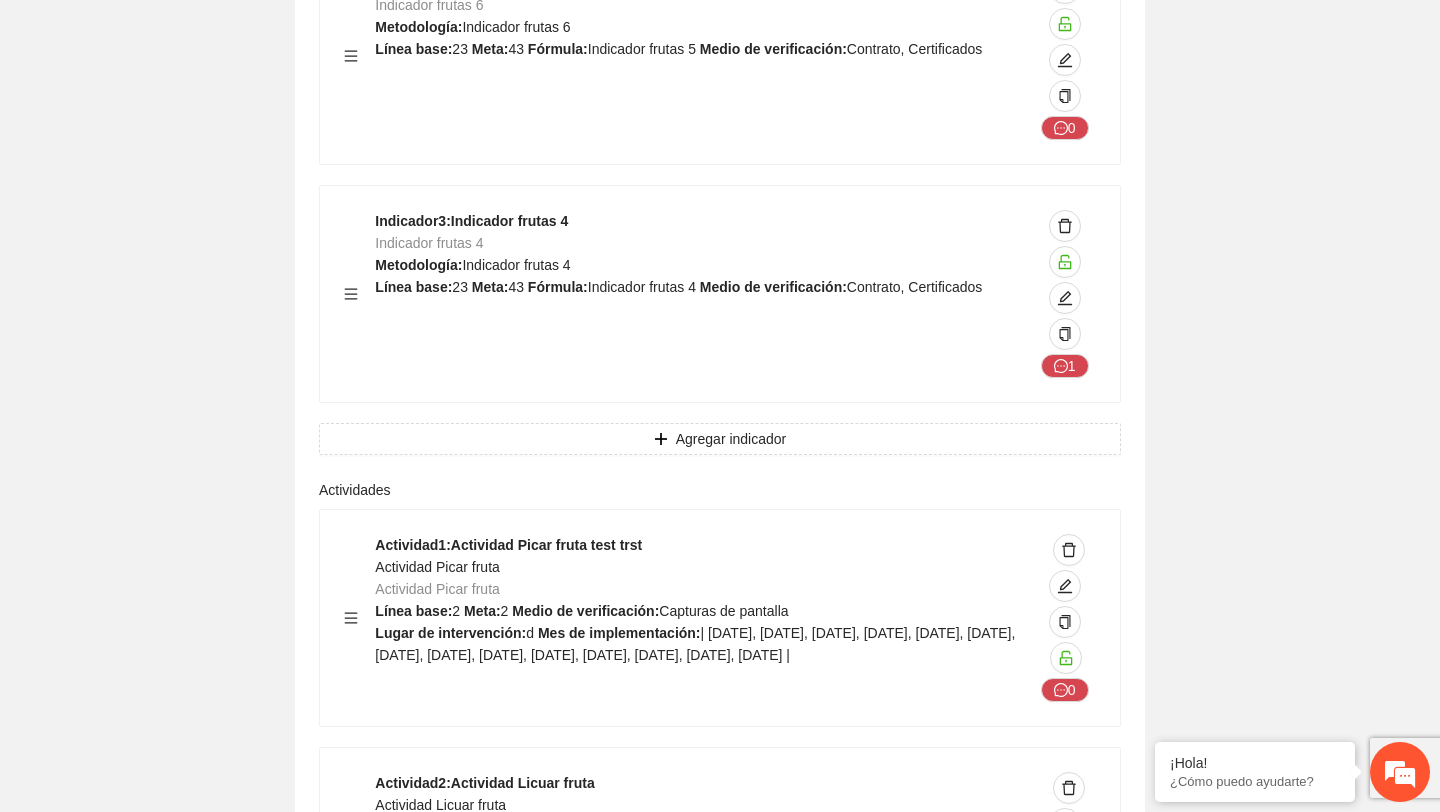 drag, startPoint x: 350, startPoint y: 282, endPoint x: 350, endPoint y: 303, distance: 21 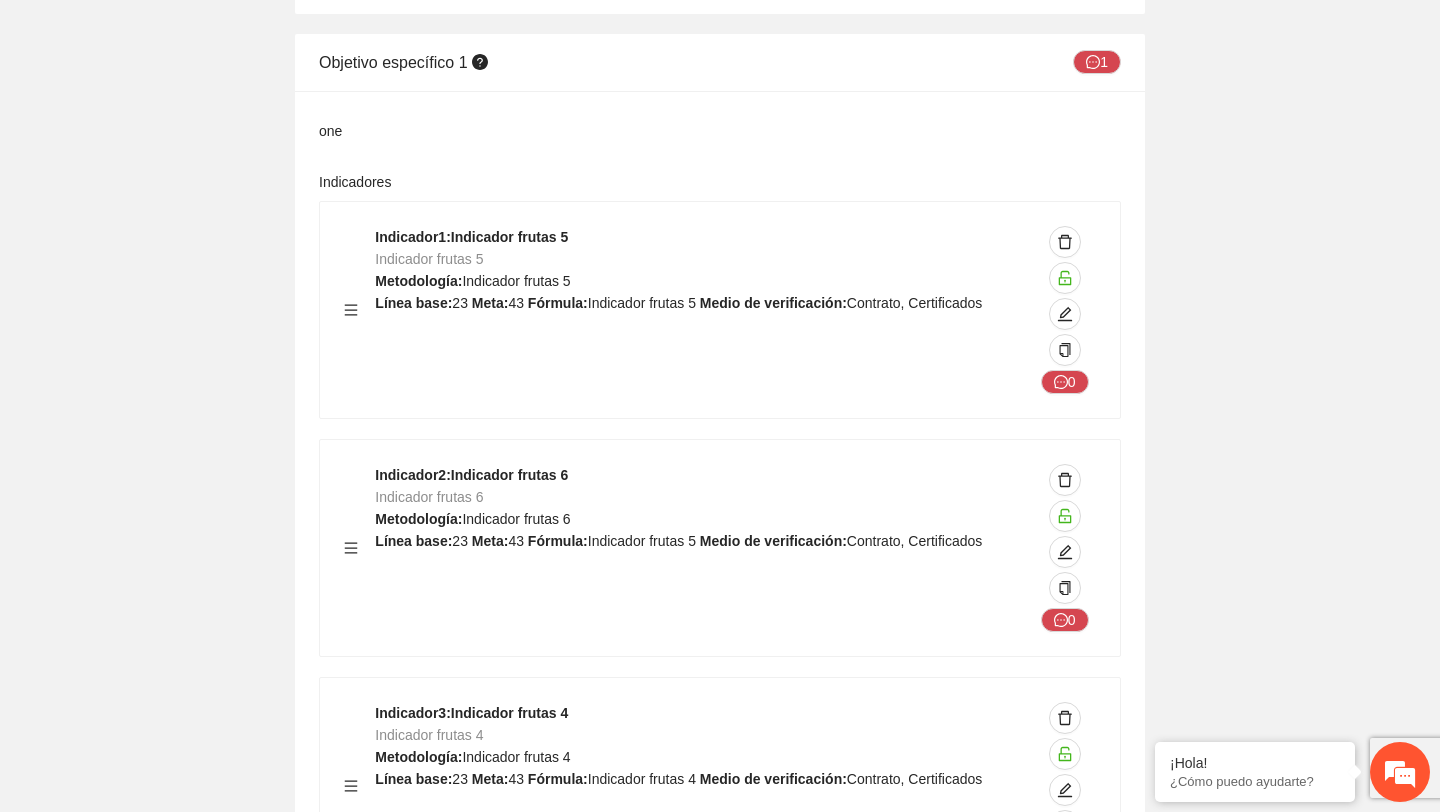 scroll, scrollTop: 2664, scrollLeft: 0, axis: vertical 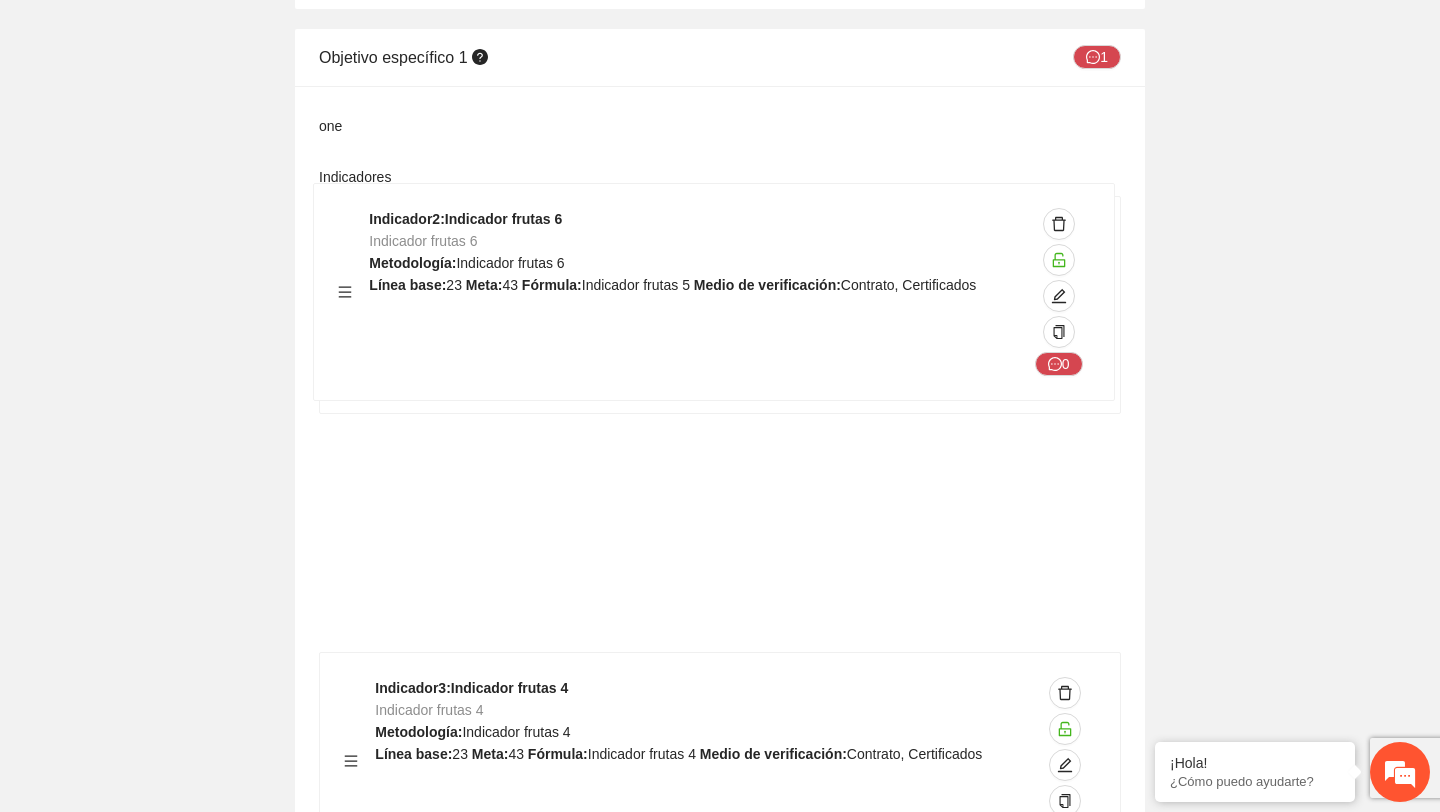 drag, startPoint x: 354, startPoint y: 541, endPoint x: 350, endPoint y: 282, distance: 259.03088 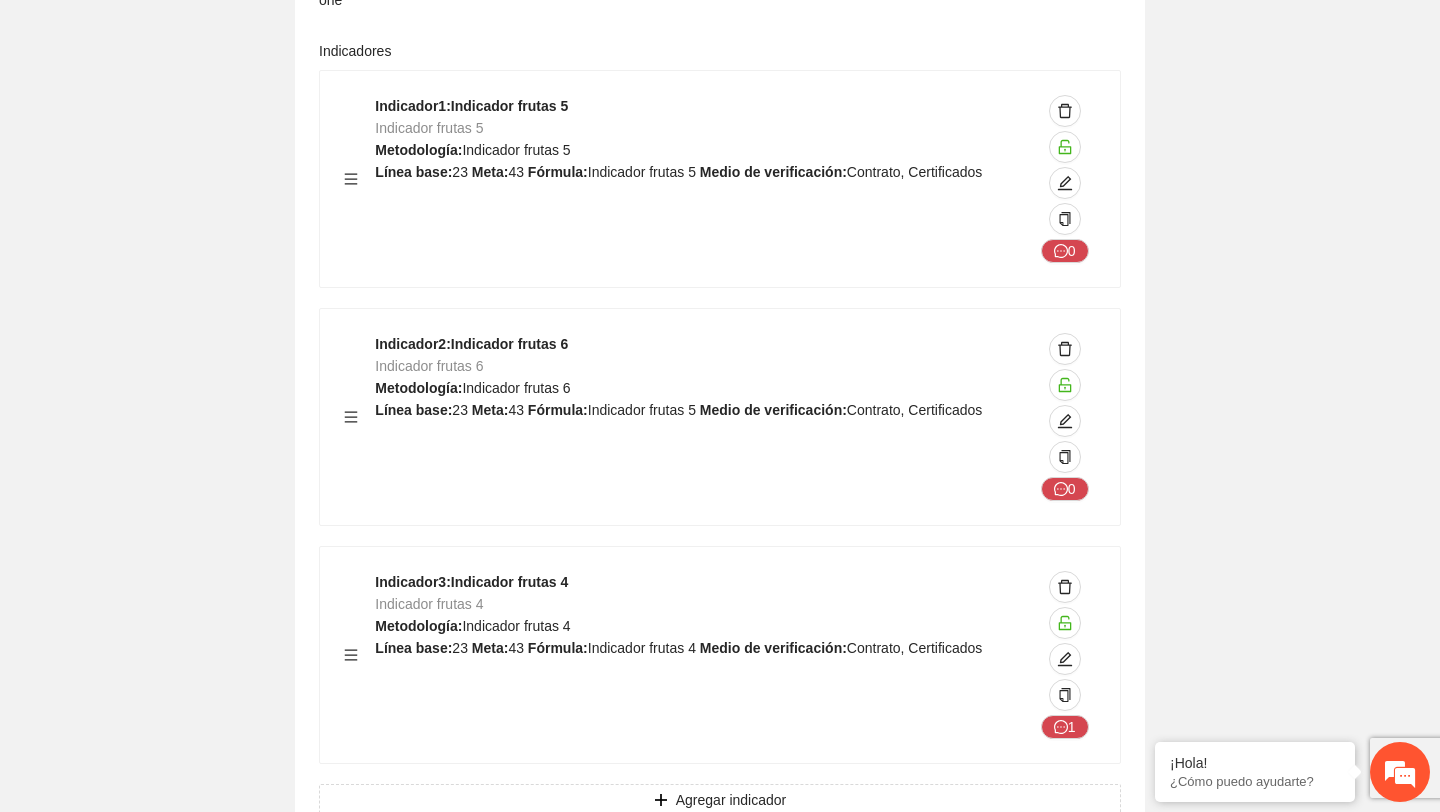scroll, scrollTop: 2772, scrollLeft: 0, axis: vertical 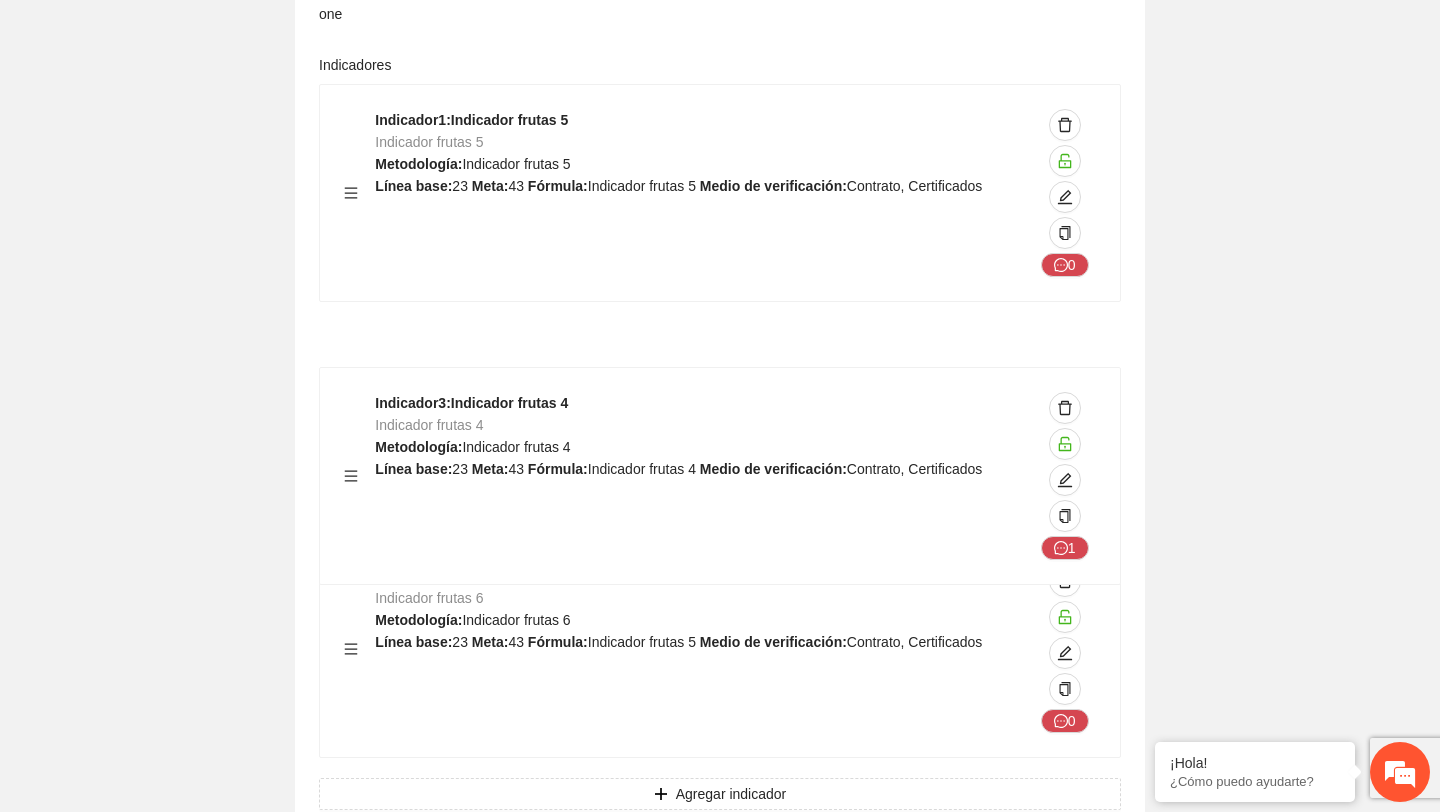 drag, startPoint x: 348, startPoint y: 674, endPoint x: 348, endPoint y: 452, distance: 222 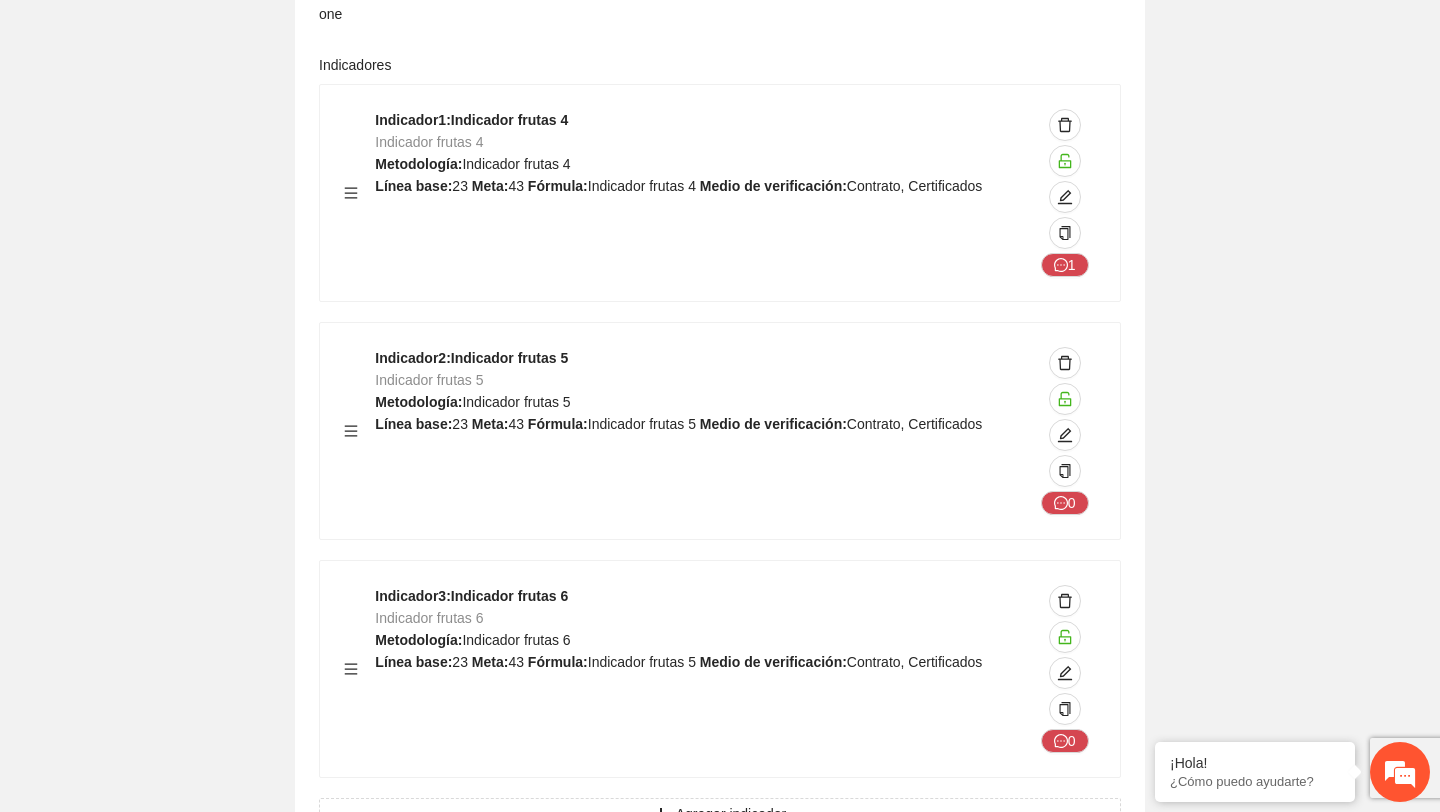 click at bounding box center [359, 669] 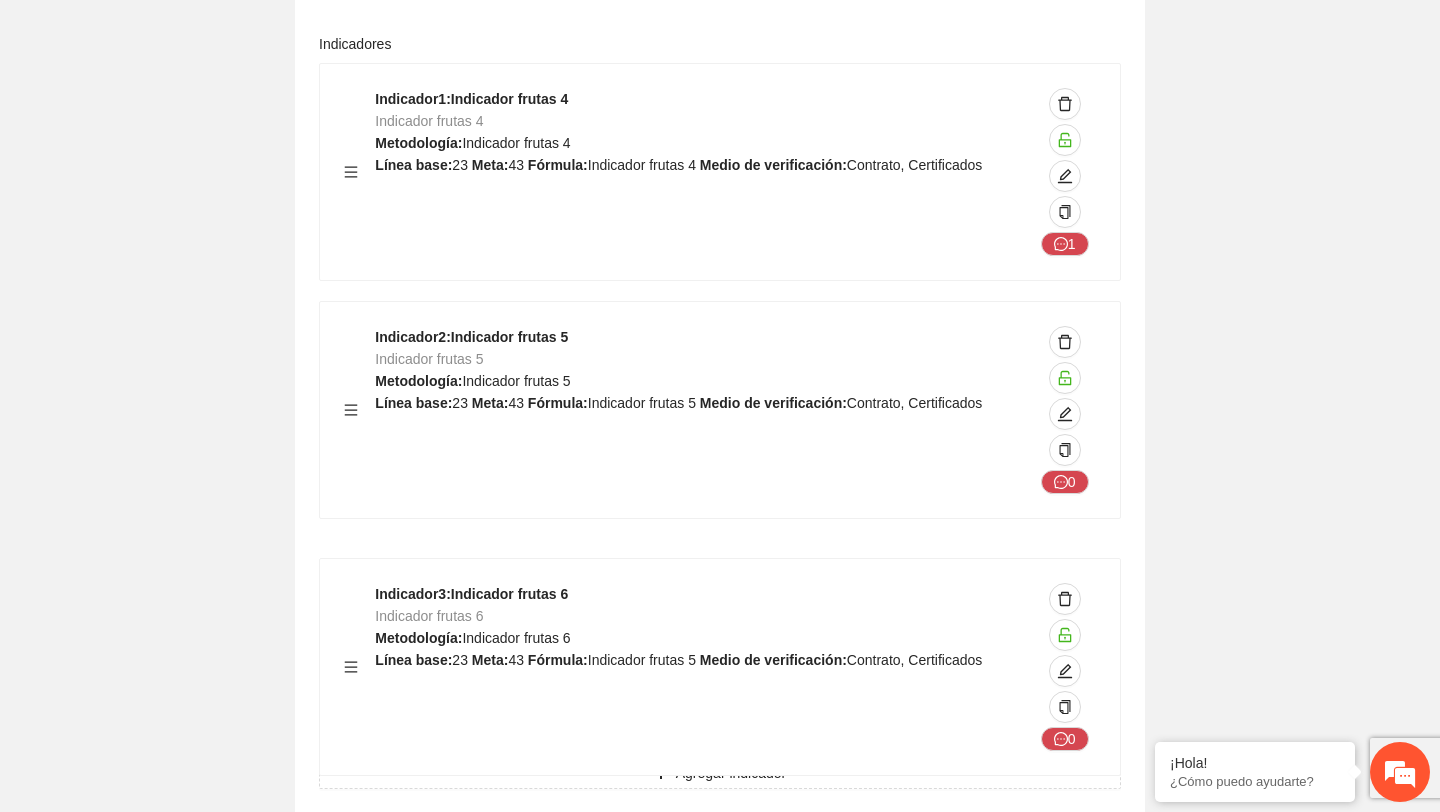click on "Indicador  1 :  Indicador frutas 4 Indicador frutas 4 Metodología:  Indicador frutas 4 Línea base:  23   Meta:  43   Fórmula:  Indicador frutas 4   Medio de verificación:  Contrato, Certificados 1 Indicador  2 :  Indicador frutas 5 Indicador frutas 5 Metodología:  Indicador frutas 5 Línea base:  23   Meta:  43   Fórmula:  Indicador frutas 5   Medio de verificación:  Contrato, Certificados 0 Indicador  3 :  Indicador frutas 6 Indicador frutas 6 Metodología:  Indicador frutas 6 Línea base:  23   Meta:  43   Fórmula:  Indicador frutas 5   Medio de verificación:  Contrato, Certificados 0" at bounding box center (720, 410) 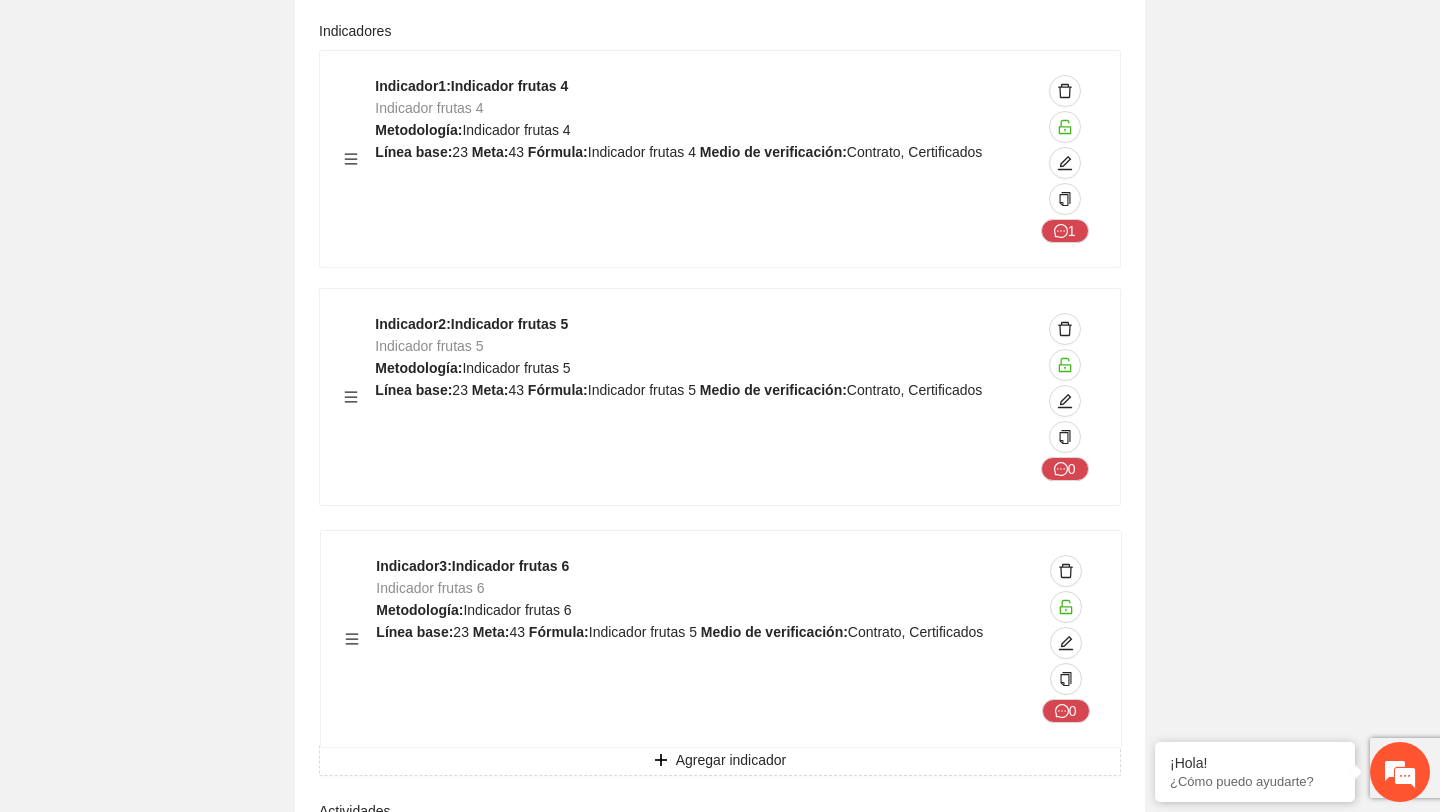 scroll, scrollTop: 2816, scrollLeft: 0, axis: vertical 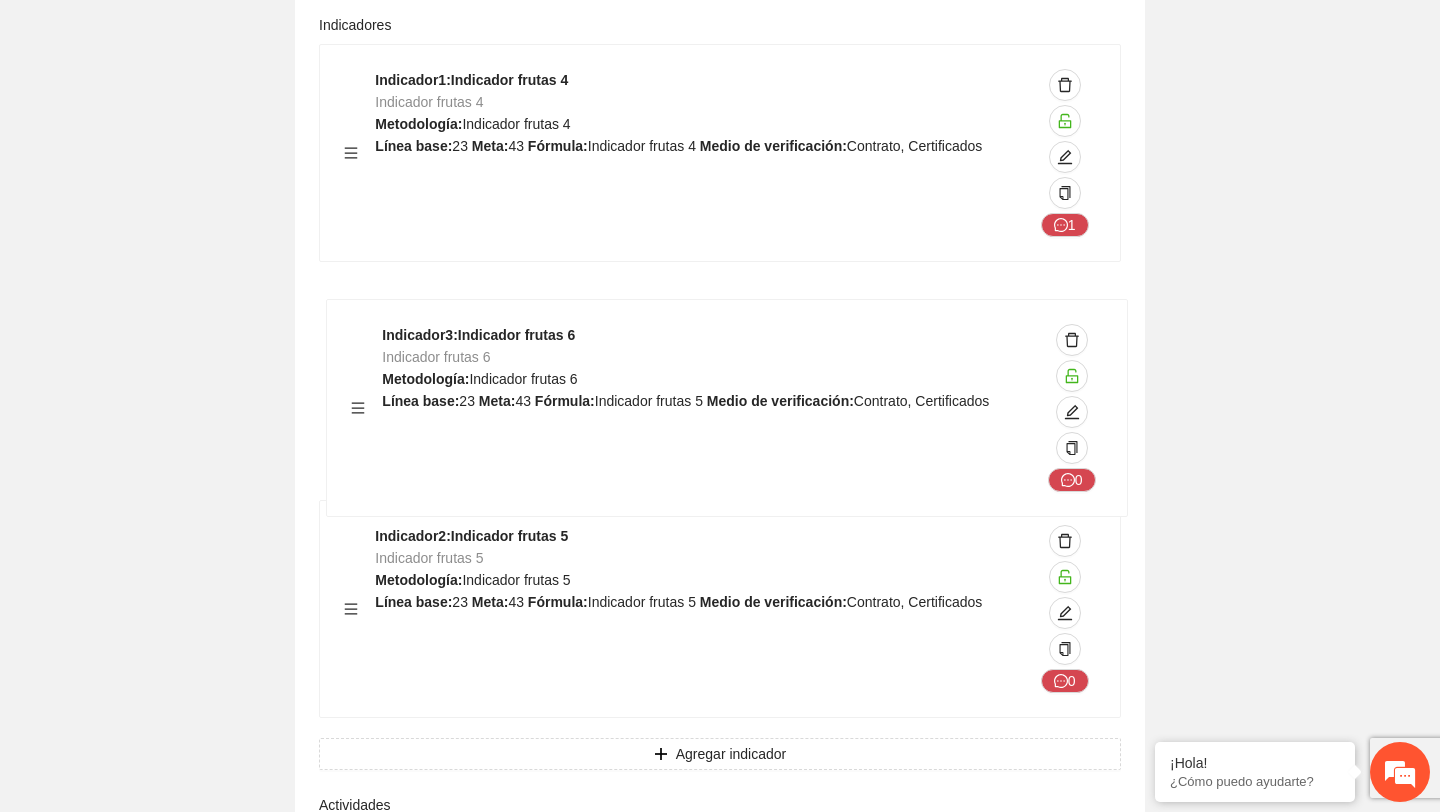 drag, startPoint x: 349, startPoint y: 641, endPoint x: 356, endPoint y: 402, distance: 239.1025 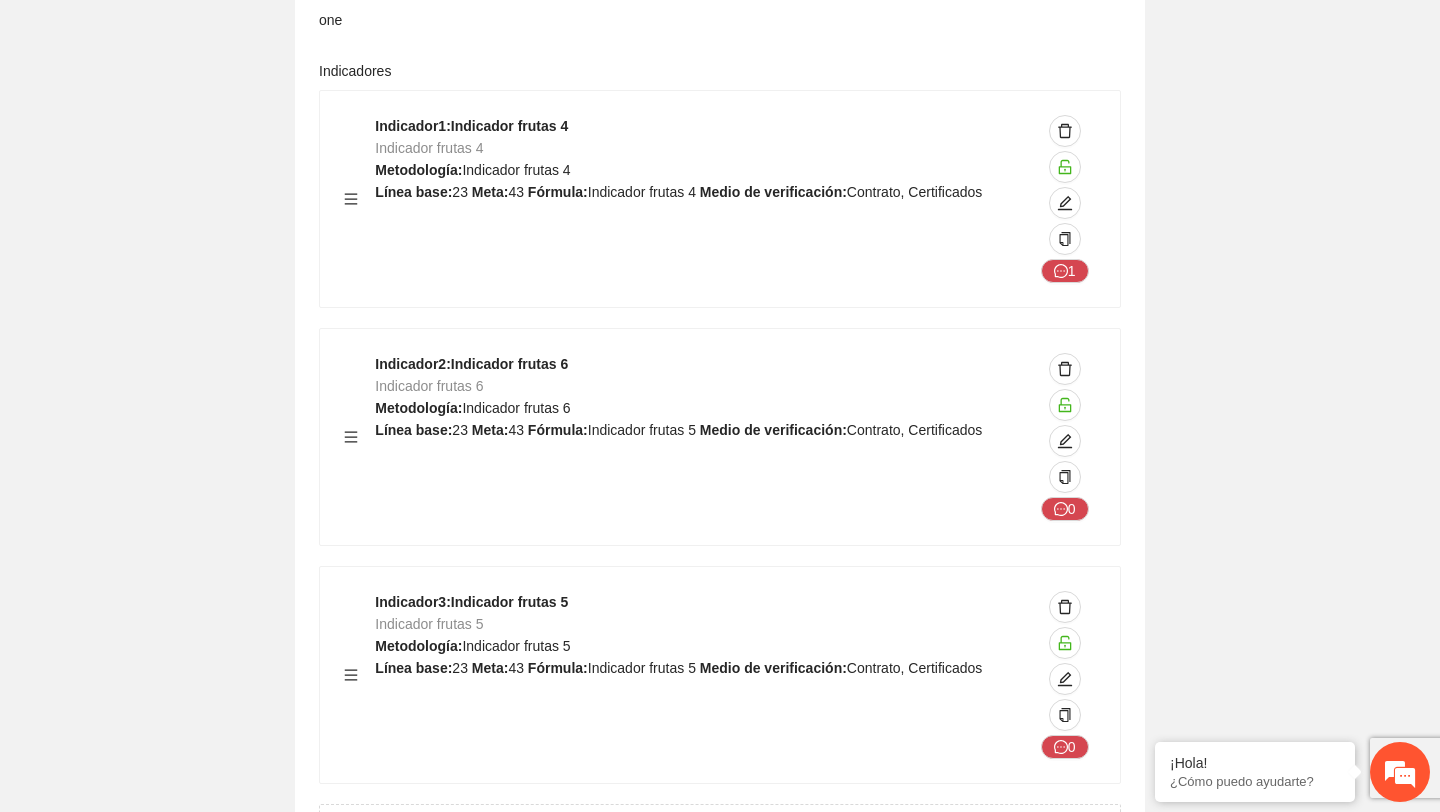 scroll, scrollTop: 2764, scrollLeft: 0, axis: vertical 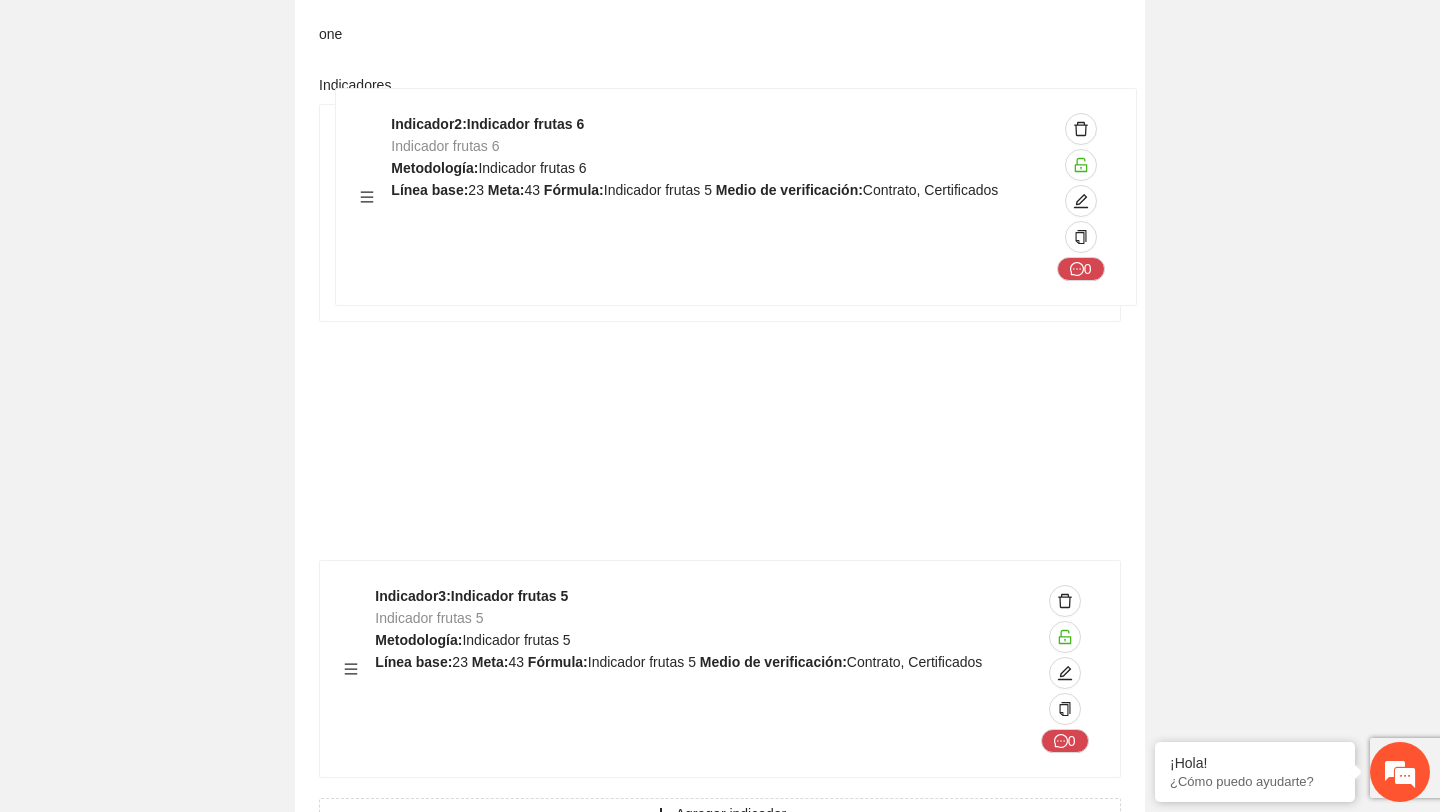 drag, startPoint x: 350, startPoint y: 445, endPoint x: 366, endPoint y: 190, distance: 255.50146 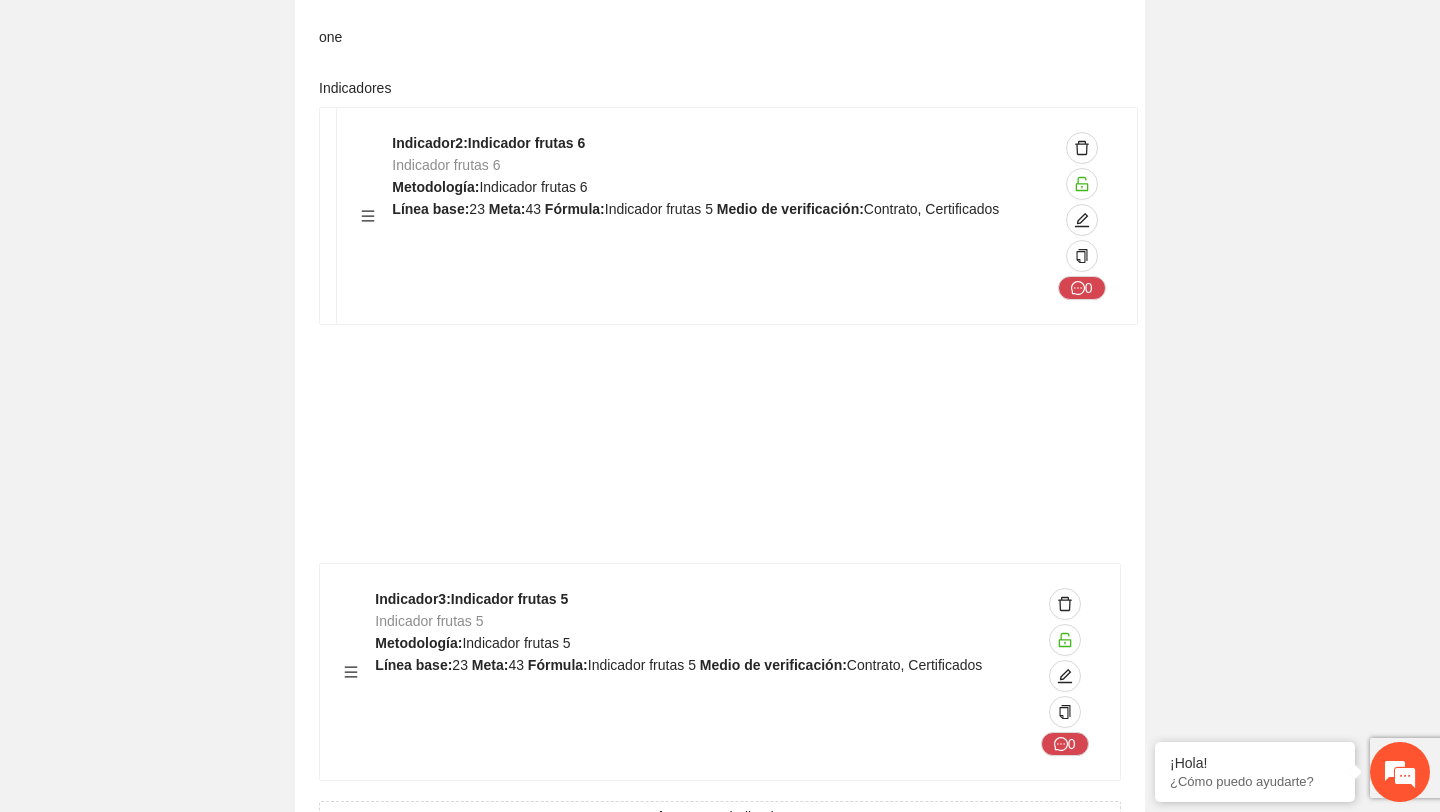 drag, startPoint x: 348, startPoint y: 452, endPoint x: 365, endPoint y: 203, distance: 249.57965 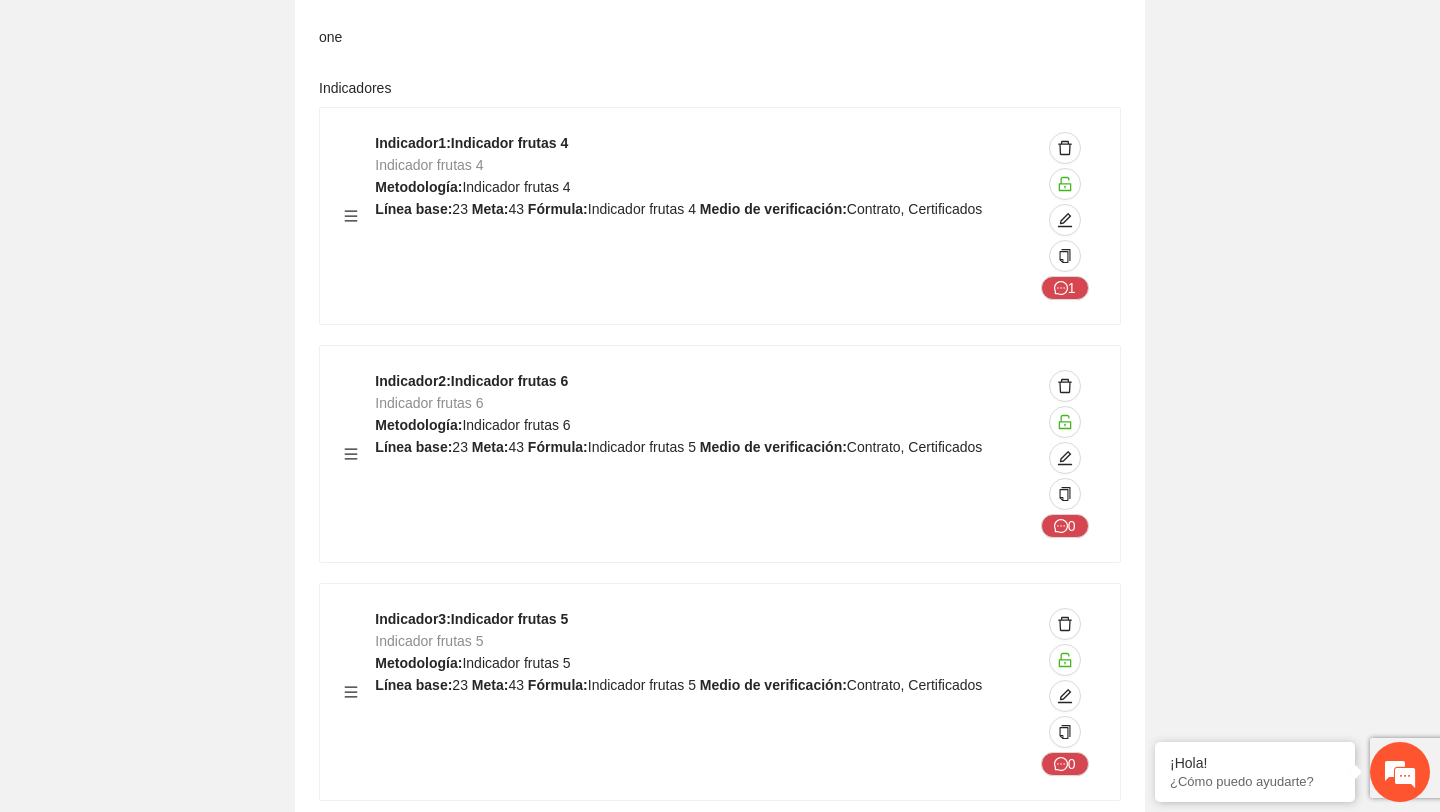 drag, startPoint x: 352, startPoint y: 206, endPoint x: 351, endPoint y: 225, distance: 19.026299 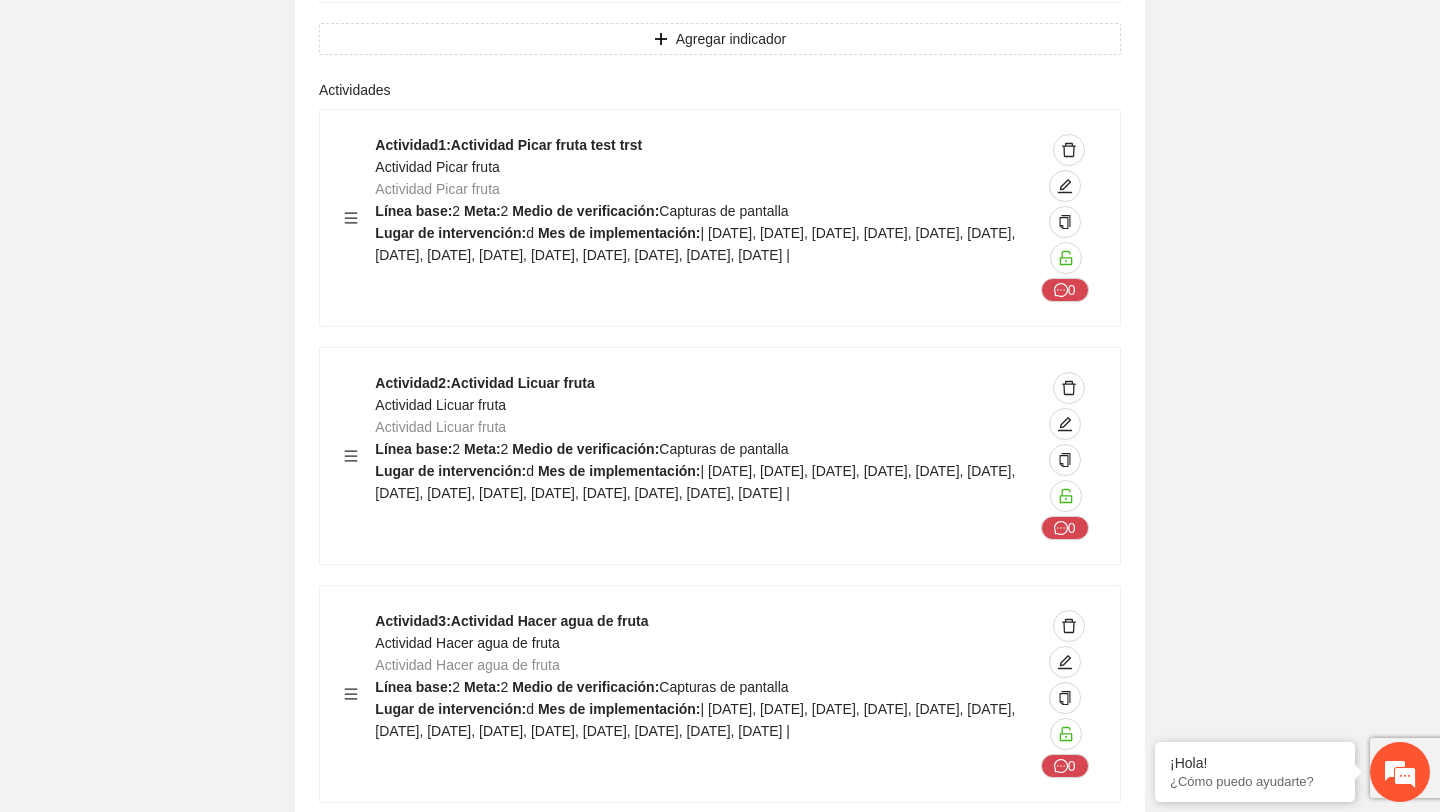 drag, startPoint x: 351, startPoint y: 217, endPoint x: 373, endPoint y: 335, distance: 120.033325 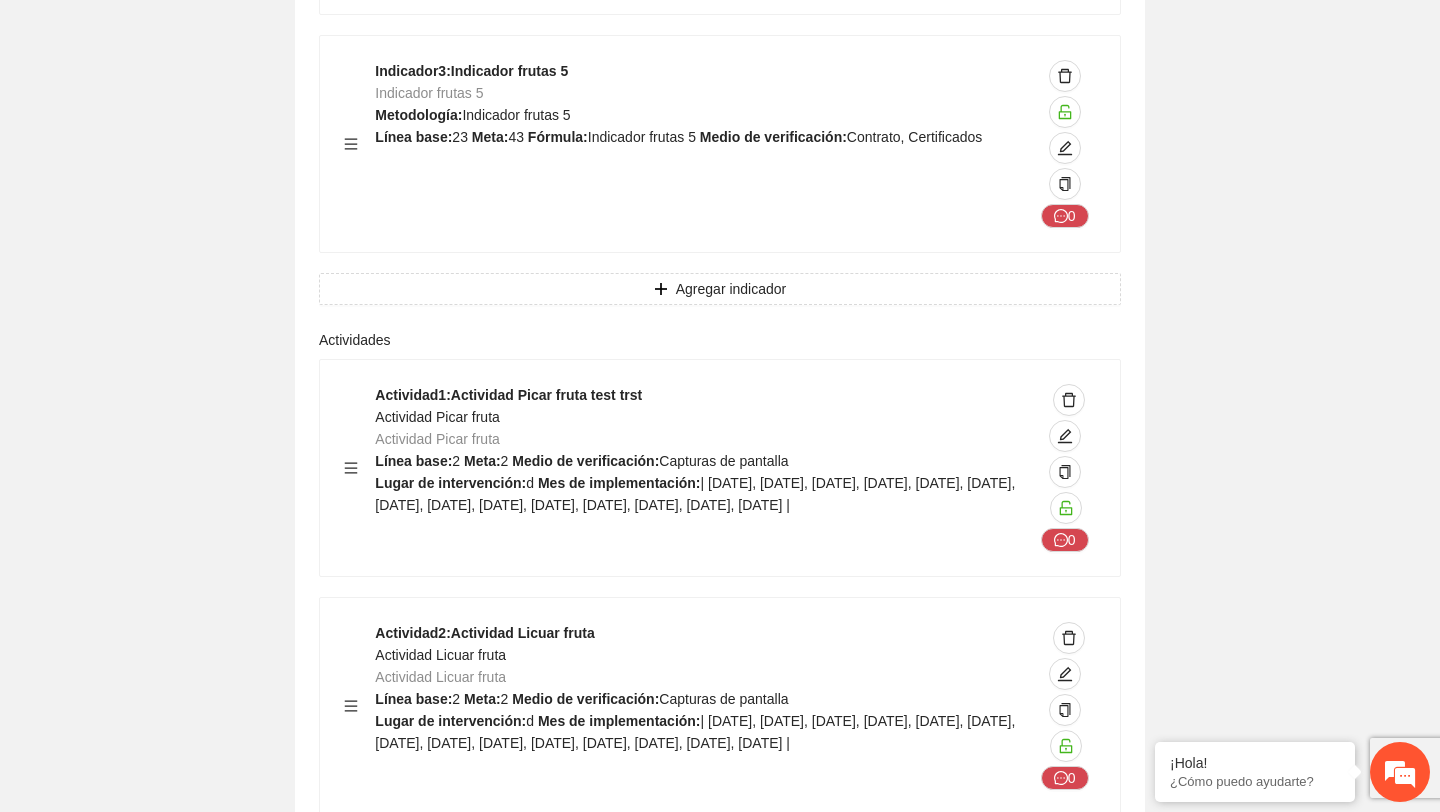 drag, startPoint x: 354, startPoint y: 294, endPoint x: 357, endPoint y: 359, distance: 65.06919 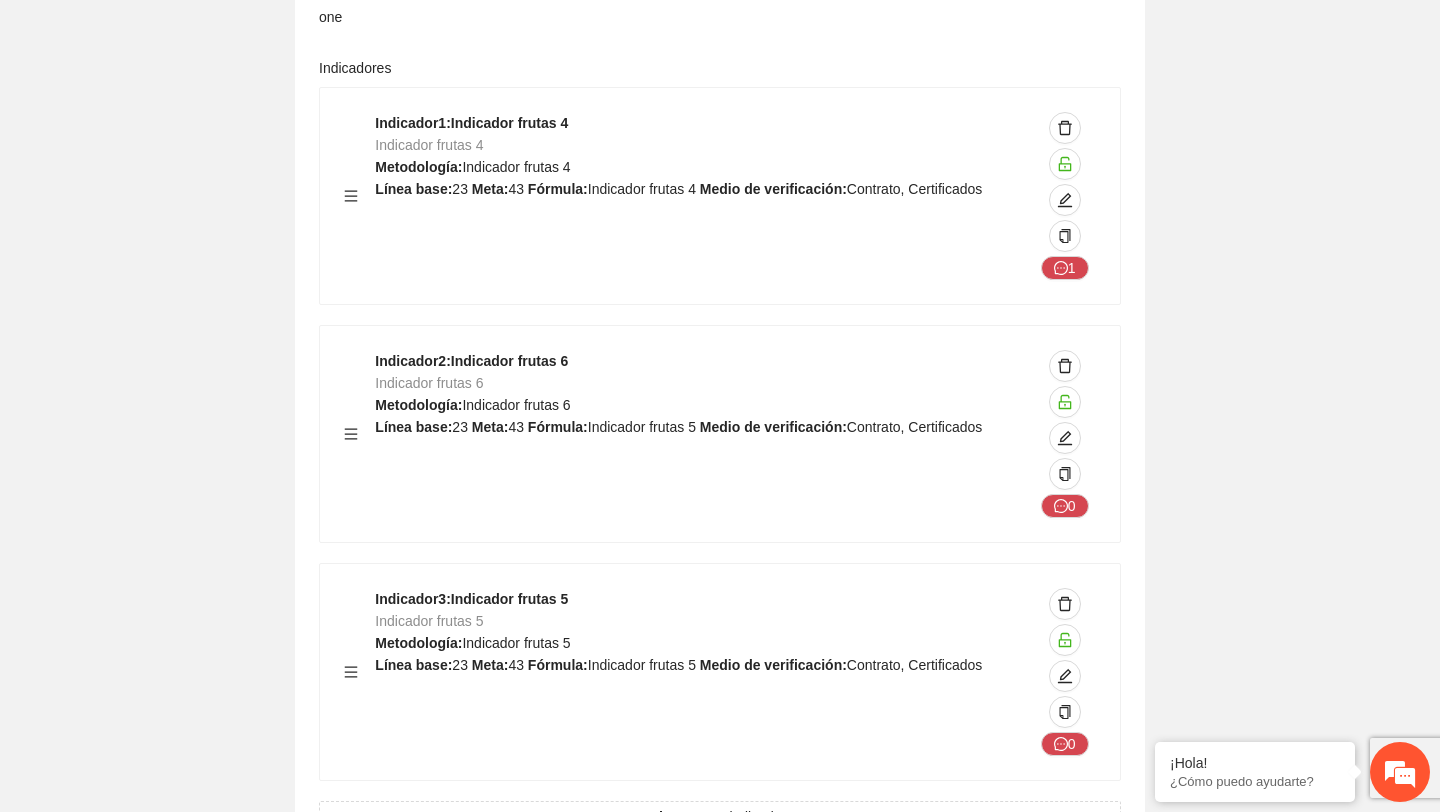 scroll, scrollTop: 2761, scrollLeft: 0, axis: vertical 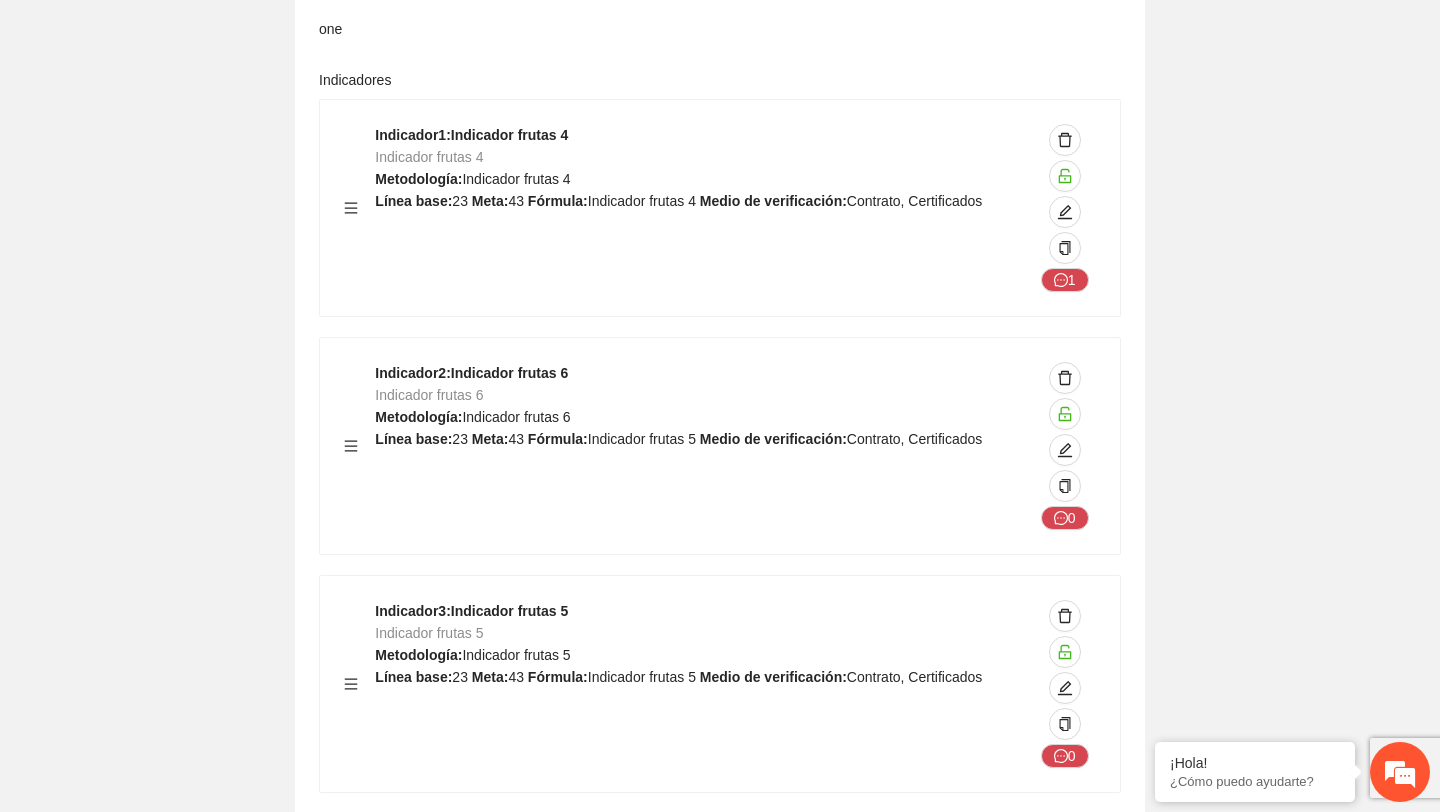 drag, startPoint x: 352, startPoint y: 437, endPoint x: 352, endPoint y: 498, distance: 61 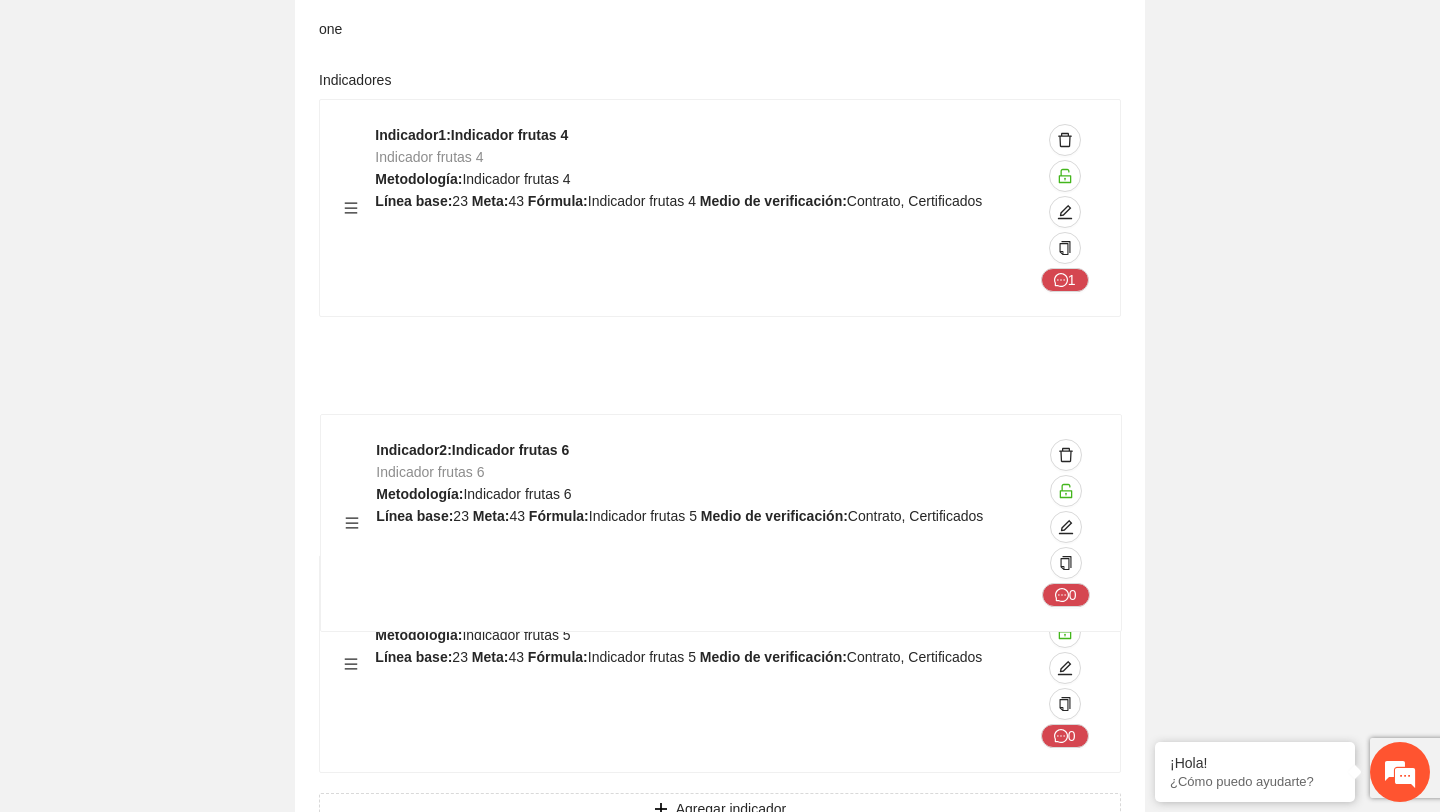 drag, startPoint x: 352, startPoint y: 445, endPoint x: 353, endPoint y: 532, distance: 87.005745 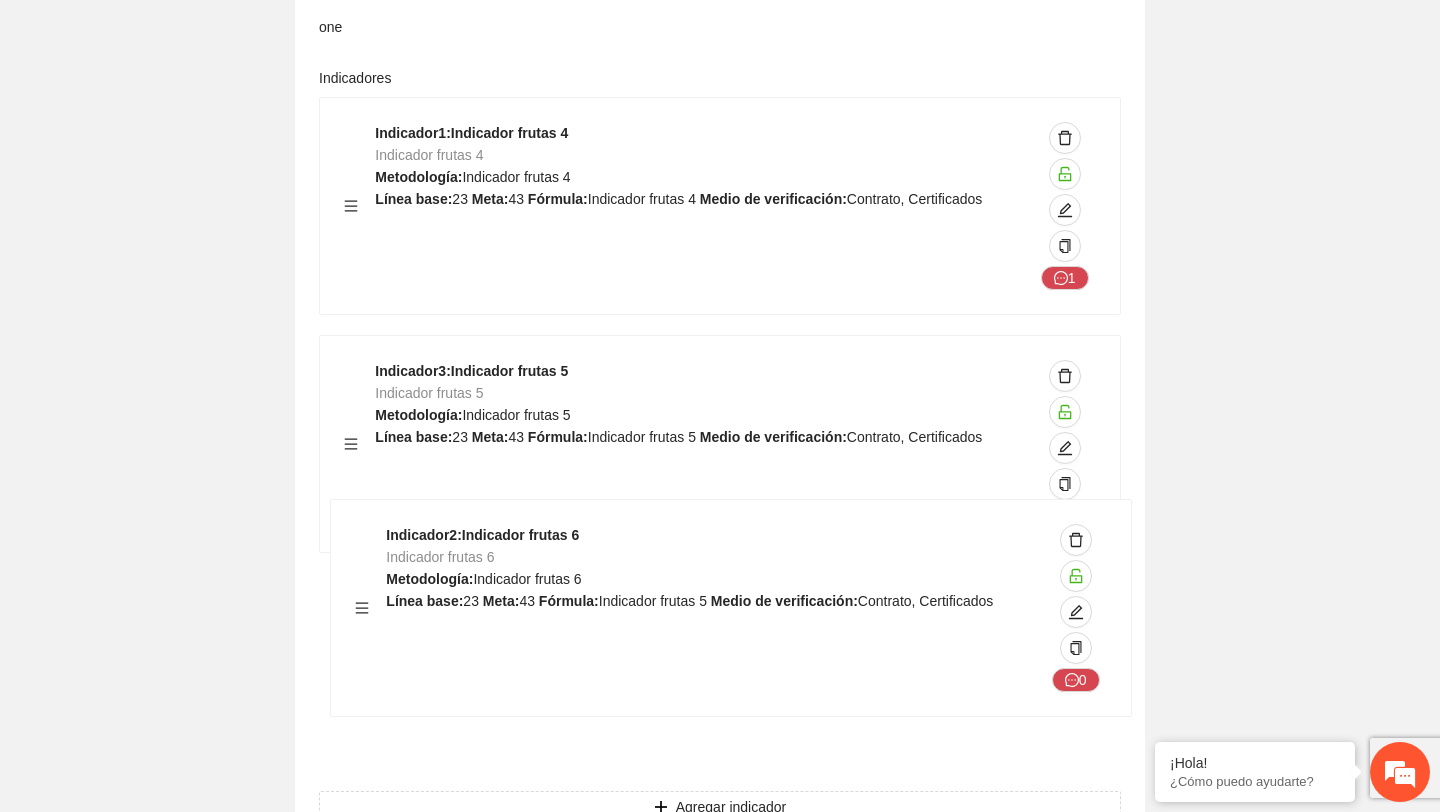 drag, startPoint x: 352, startPoint y: 445, endPoint x: 361, endPoint y: 623, distance: 178.22739 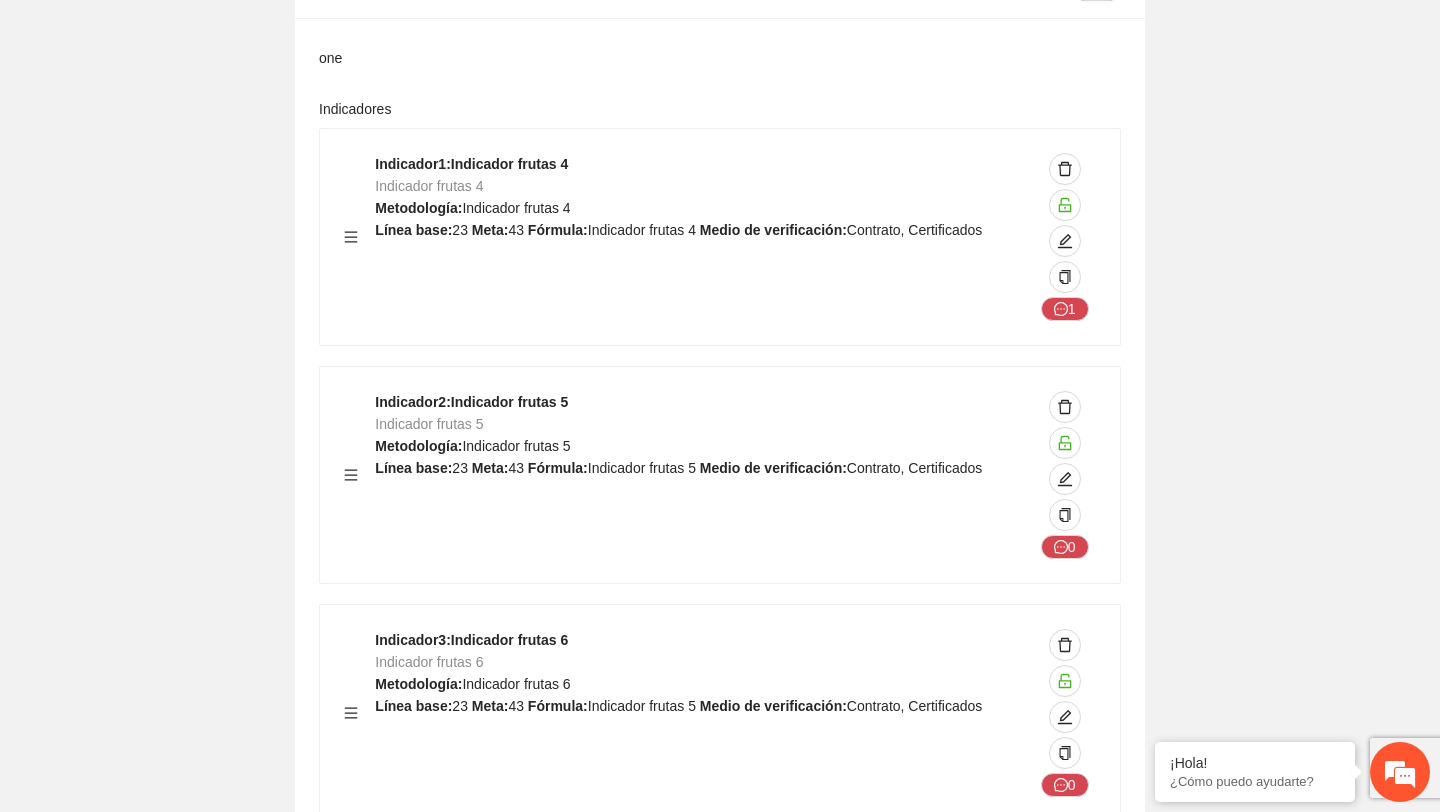 scroll, scrollTop: 2731, scrollLeft: 0, axis: vertical 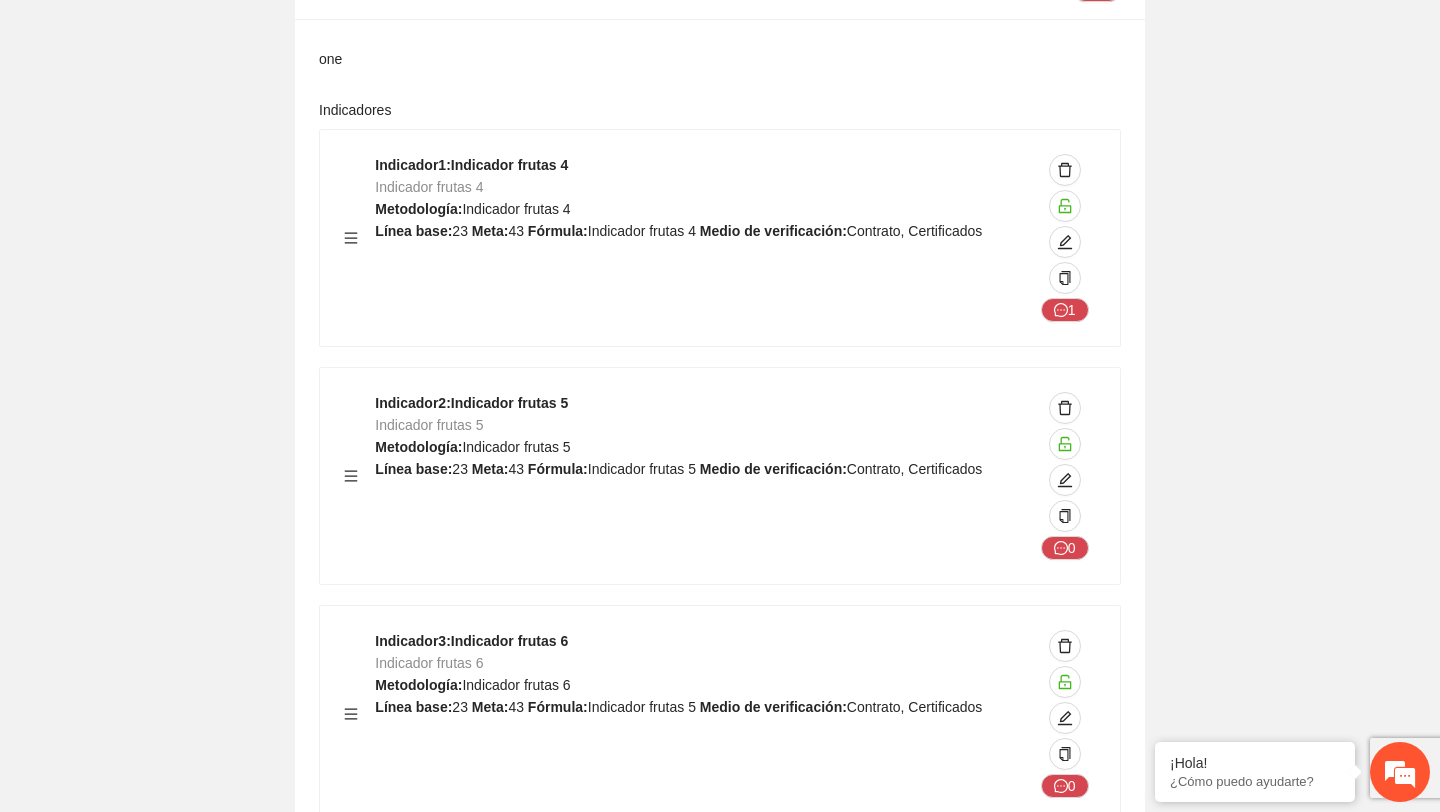 click on "Indicador  2 :  Indicador frutas 5 Indicador frutas 5 Metodología:  Indicador frutas 5 Línea base:  23   Meta:  43   Fórmula:  Indicador frutas 5   Medio de verificación:  Contrato, Certificados" at bounding box center [704, 476] 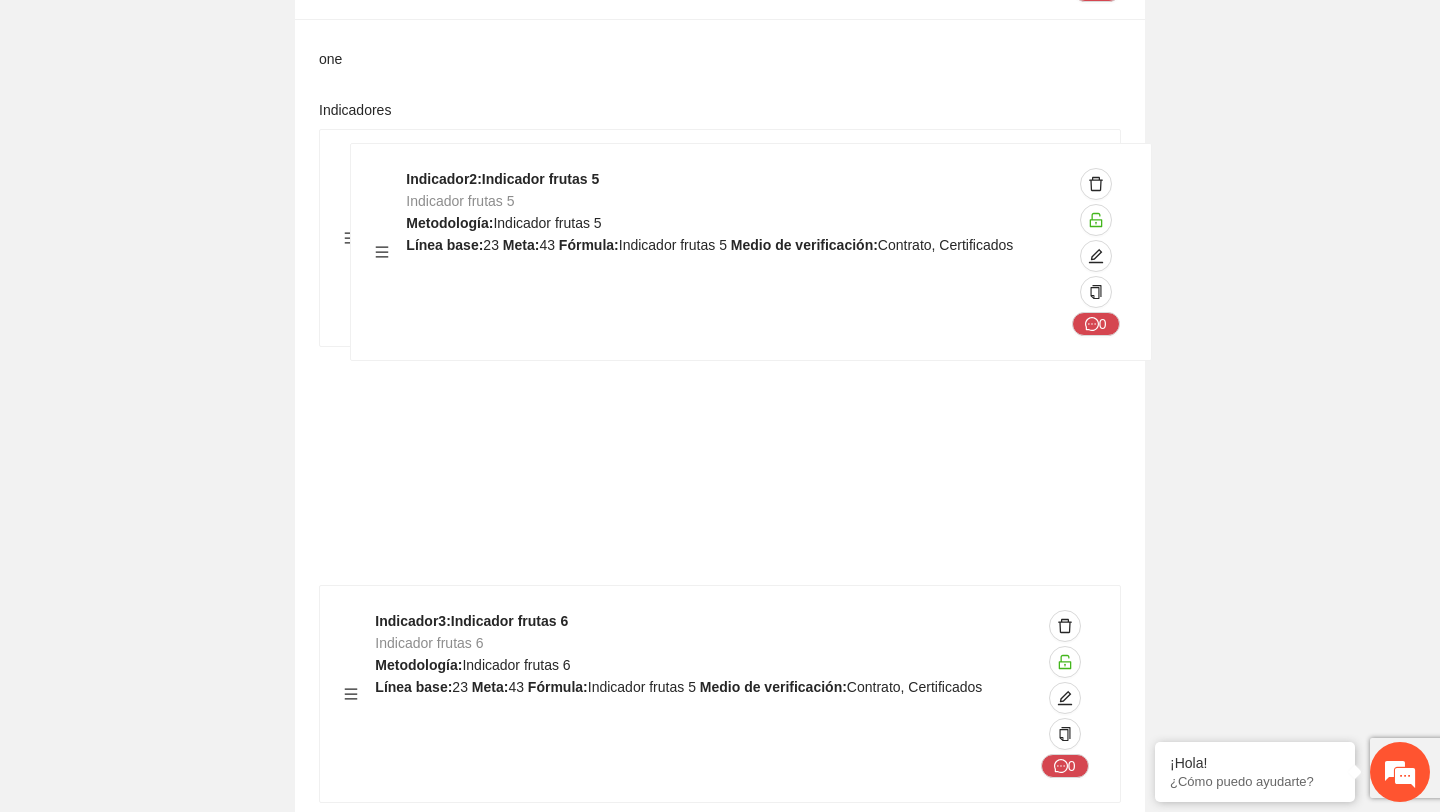 drag, startPoint x: 353, startPoint y: 475, endPoint x: 385, endPoint y: 246, distance: 231.225 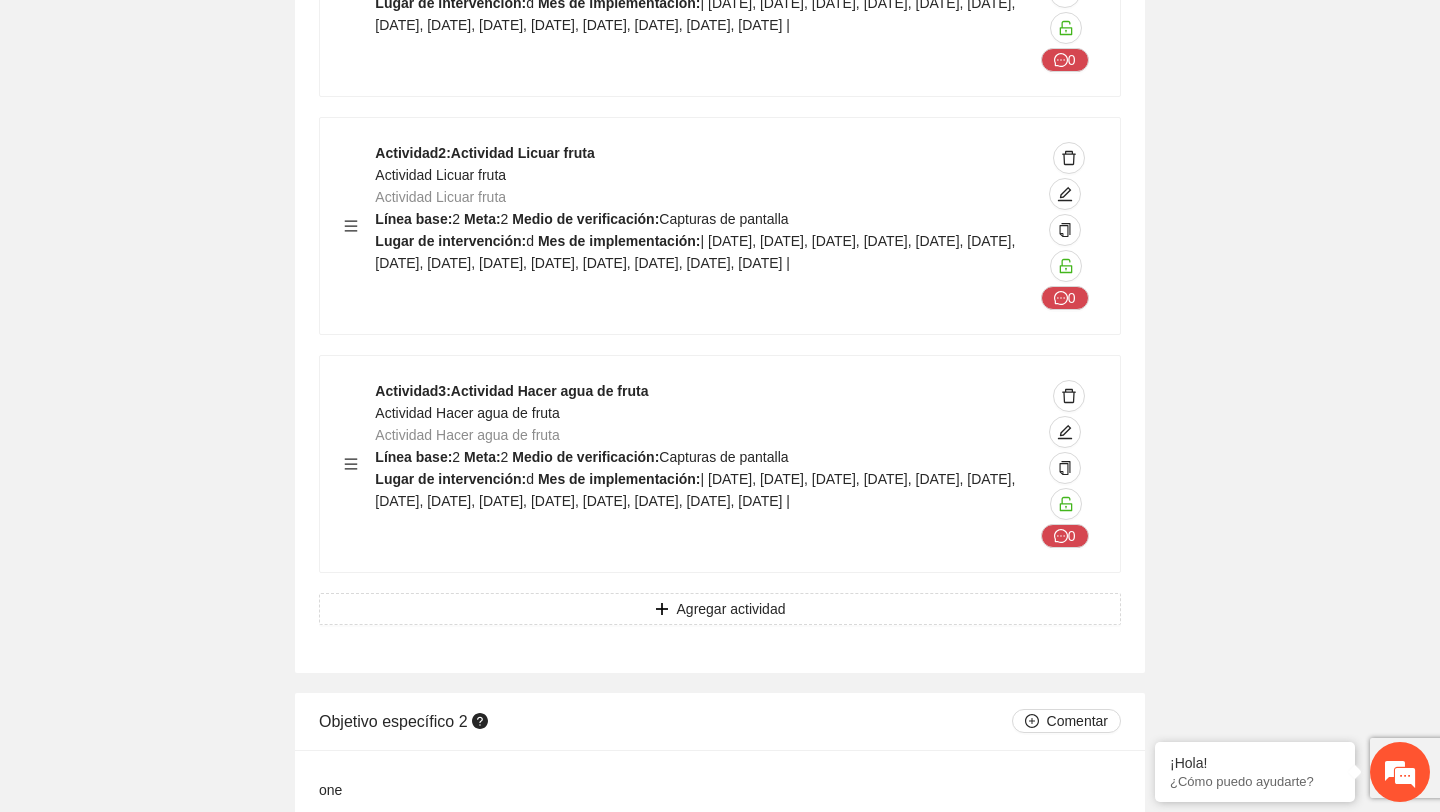 drag, startPoint x: 347, startPoint y: 233, endPoint x: 361, endPoint y: 338, distance: 105.92922 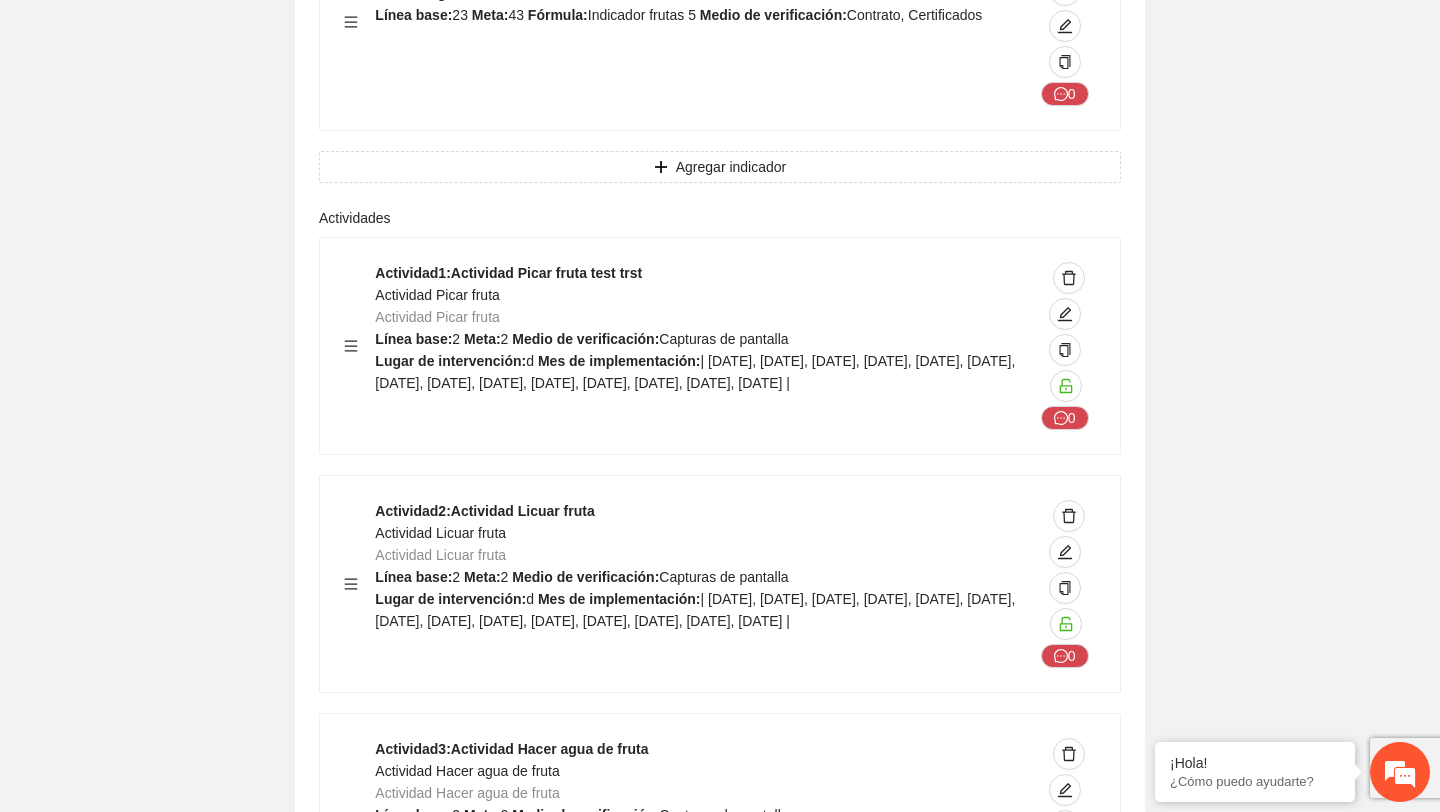 scroll, scrollTop: 3431, scrollLeft: 0, axis: vertical 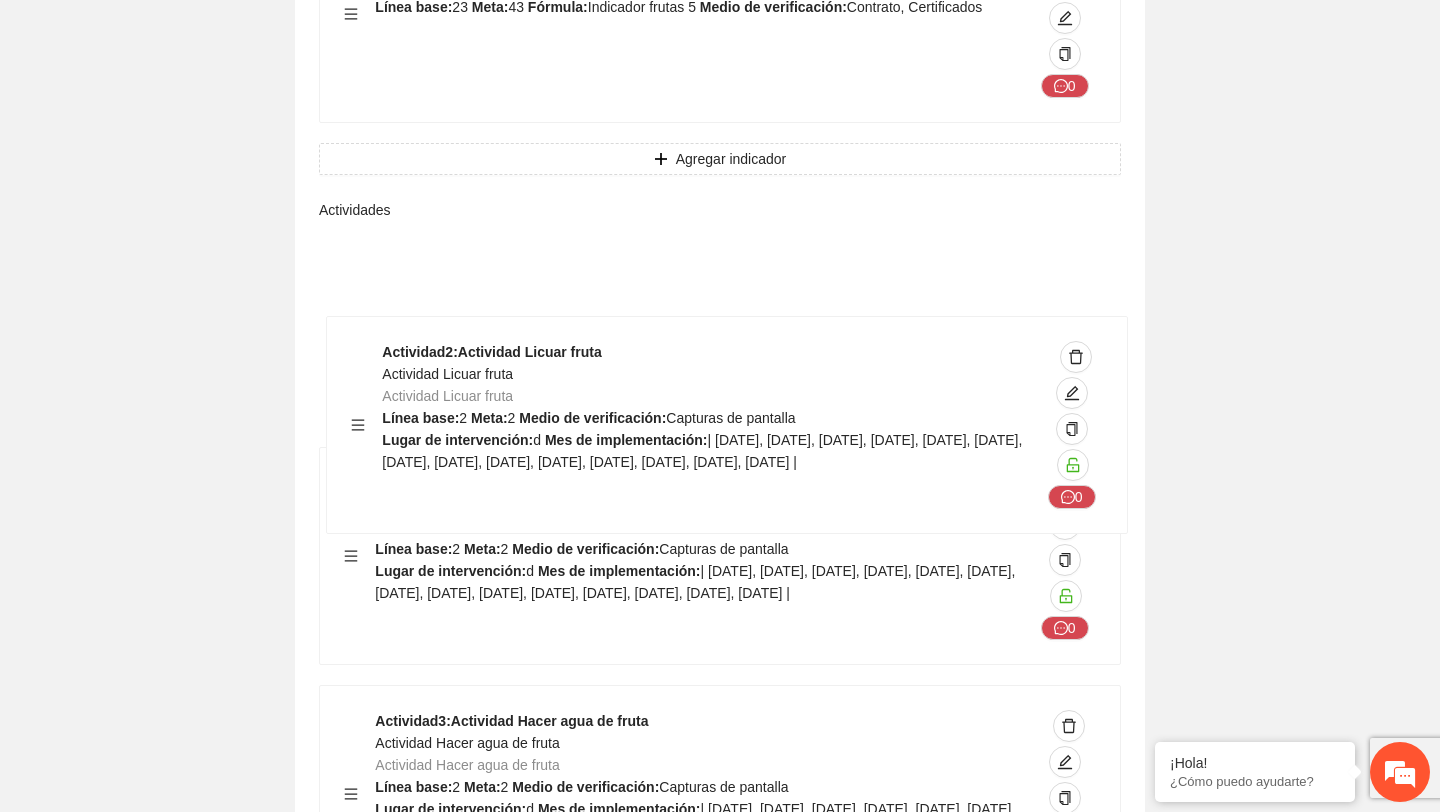 drag, startPoint x: 355, startPoint y: 577, endPoint x: 360, endPoint y: 374, distance: 203.06157 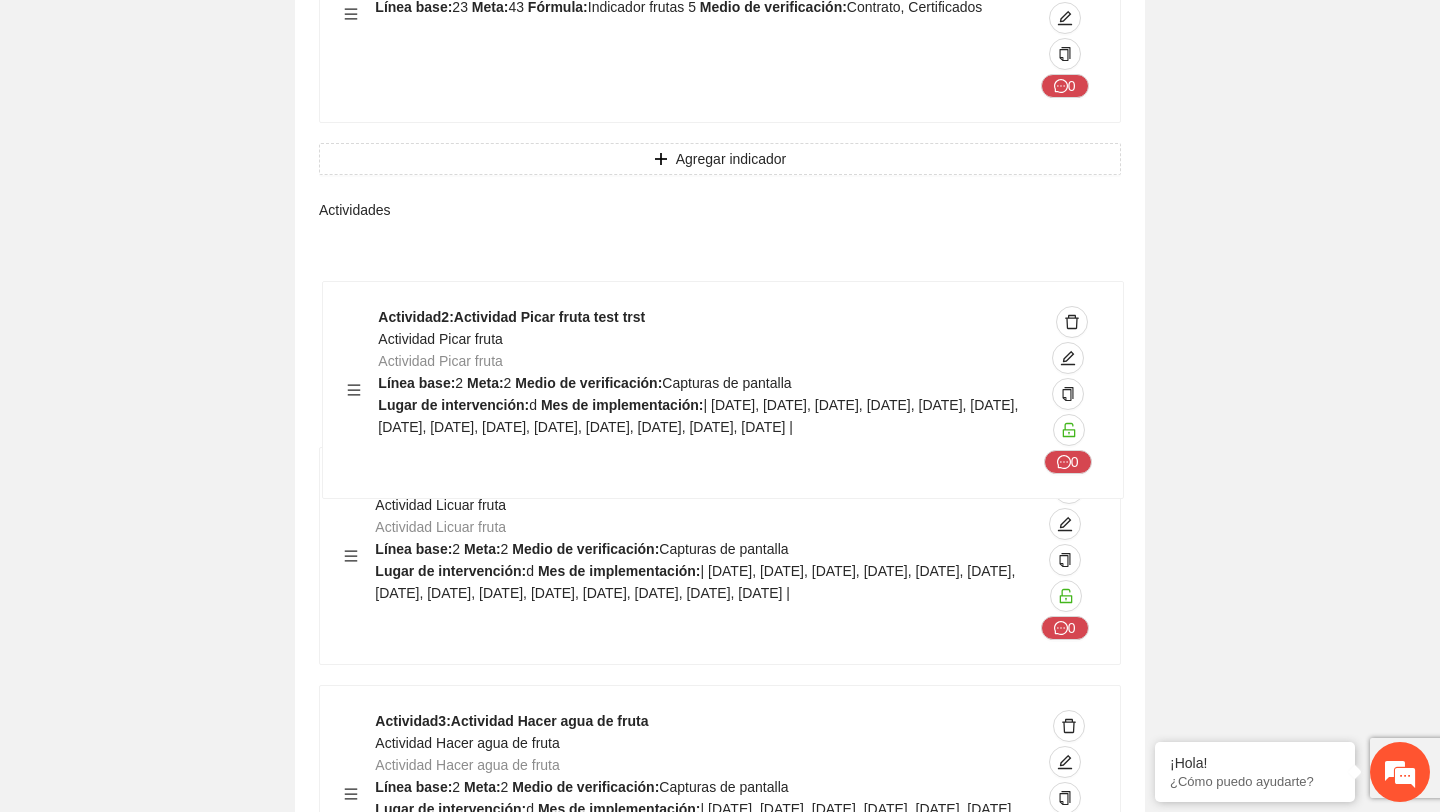 drag, startPoint x: 353, startPoint y: 580, endPoint x: 356, endPoint y: 388, distance: 192.02344 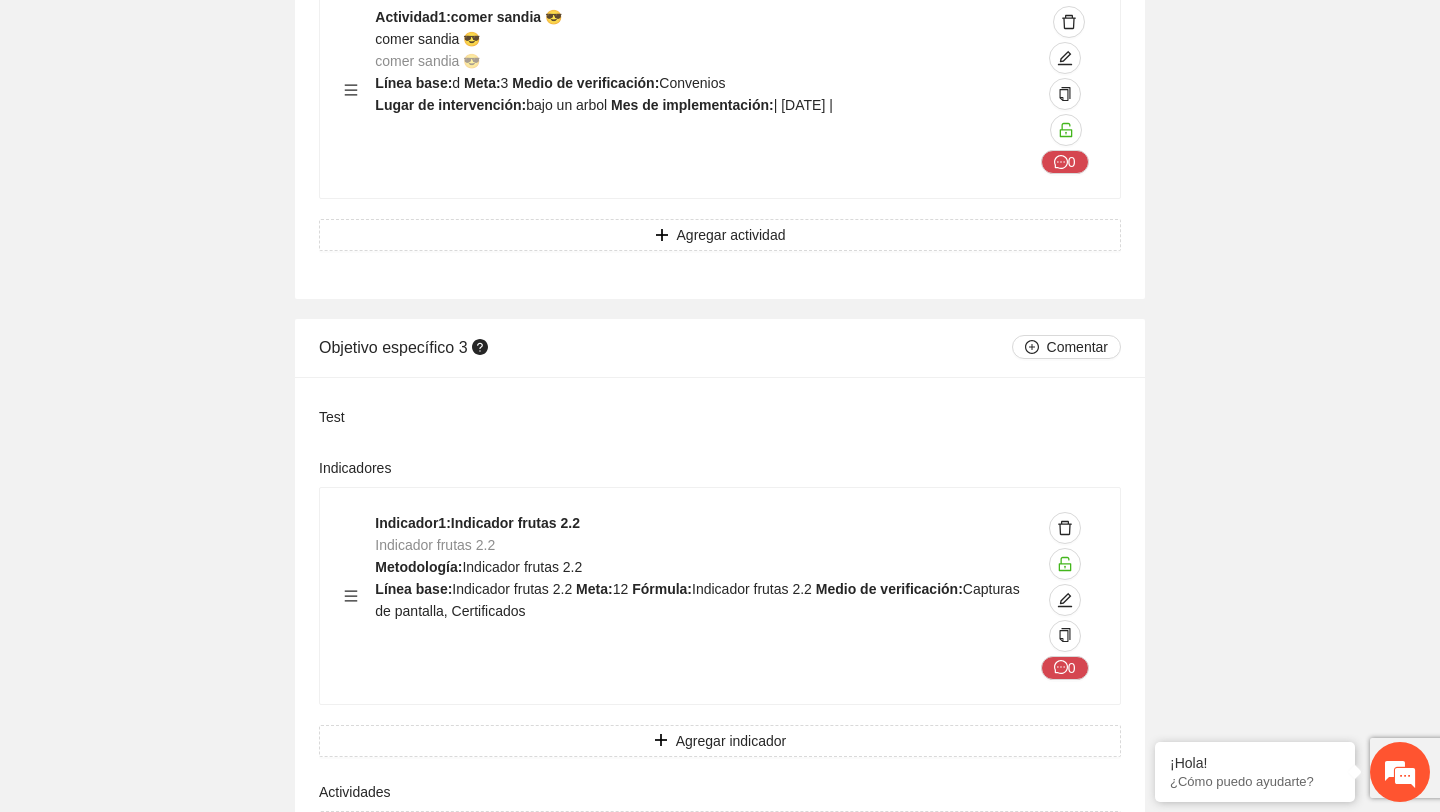 scroll, scrollTop: 4900, scrollLeft: 0, axis: vertical 